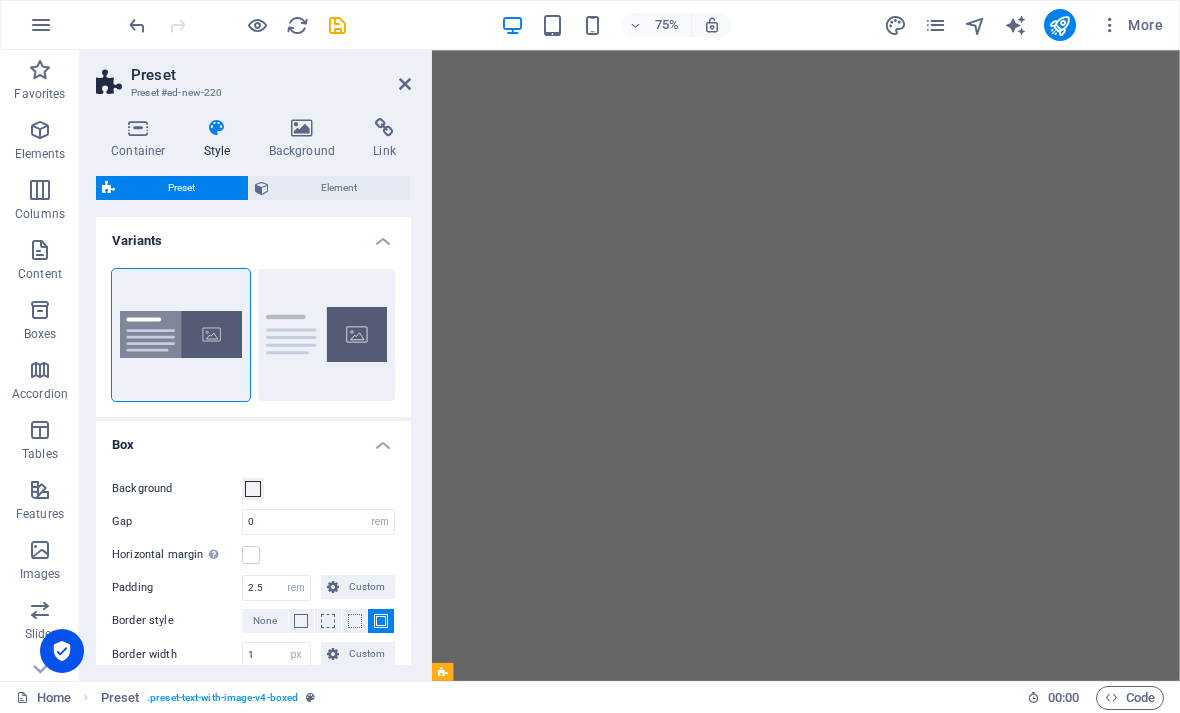 select on "rem" 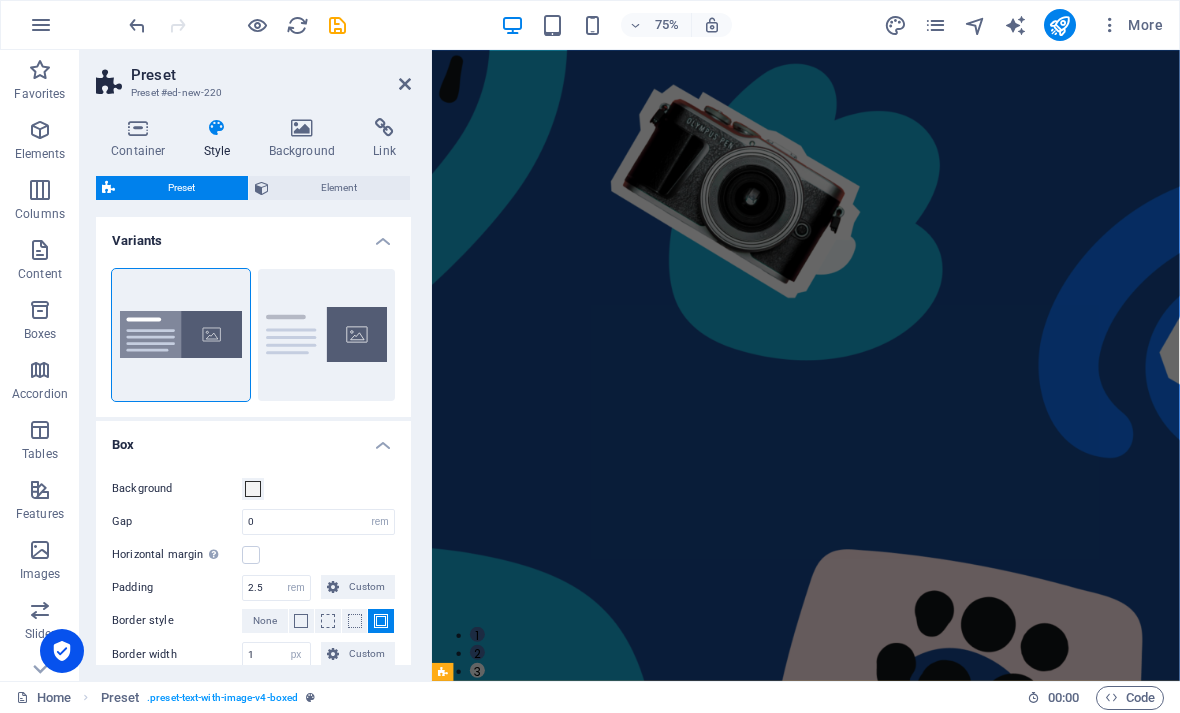scroll, scrollTop: 305, scrollLeft: 0, axis: vertical 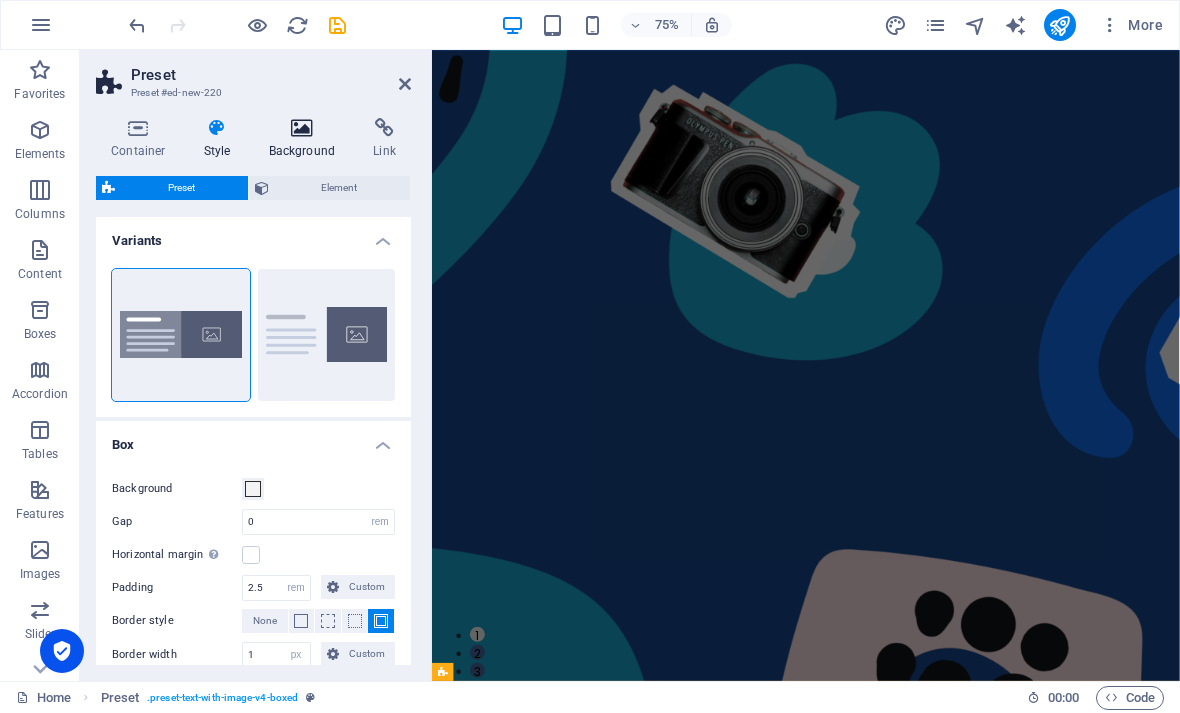click at bounding box center (302, 128) 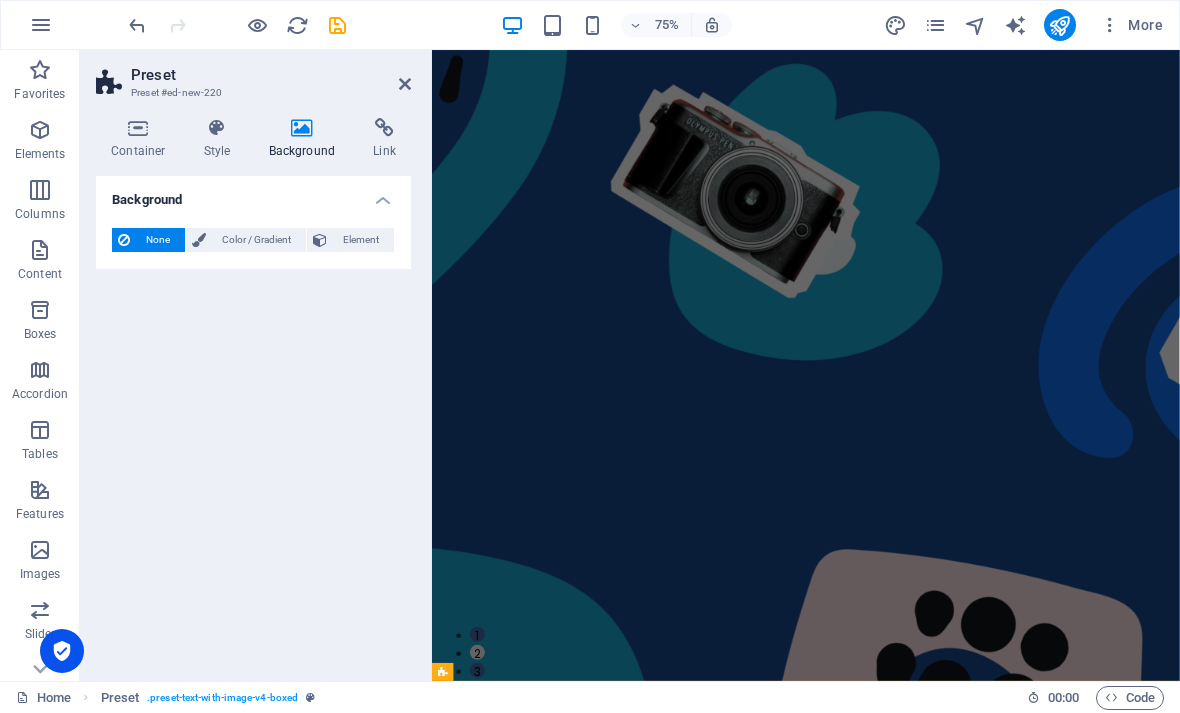 click on "None" at bounding box center (157, 240) 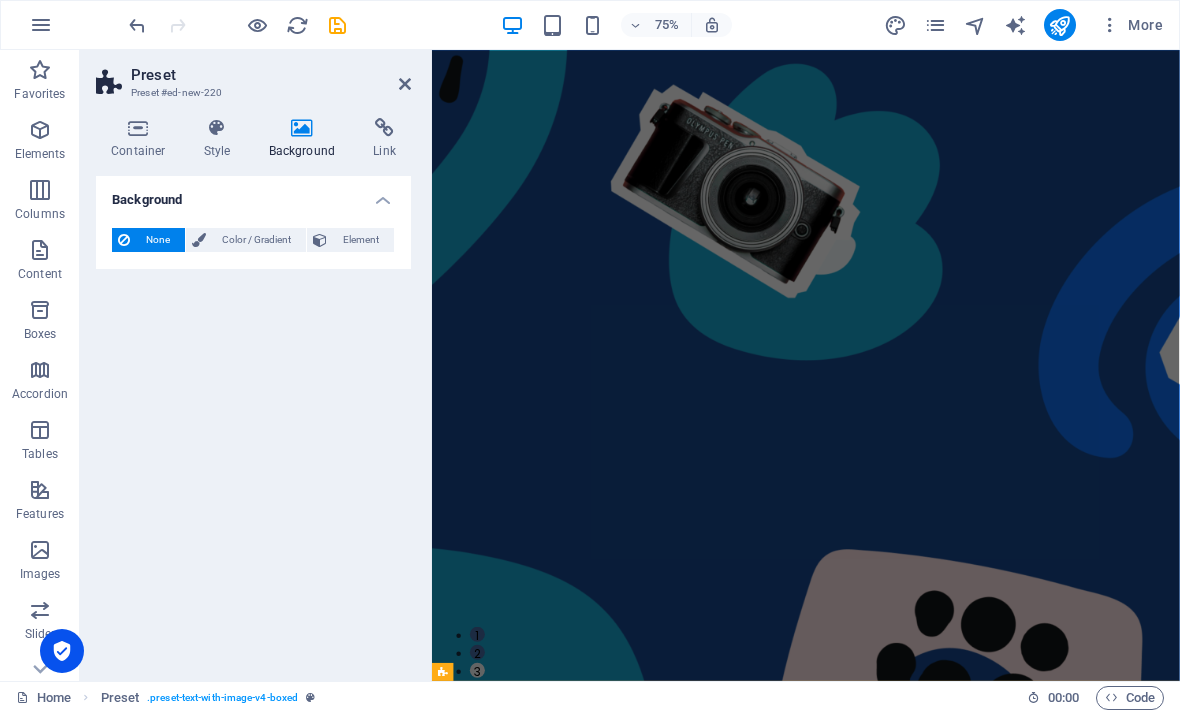 click at bounding box center [302, 128] 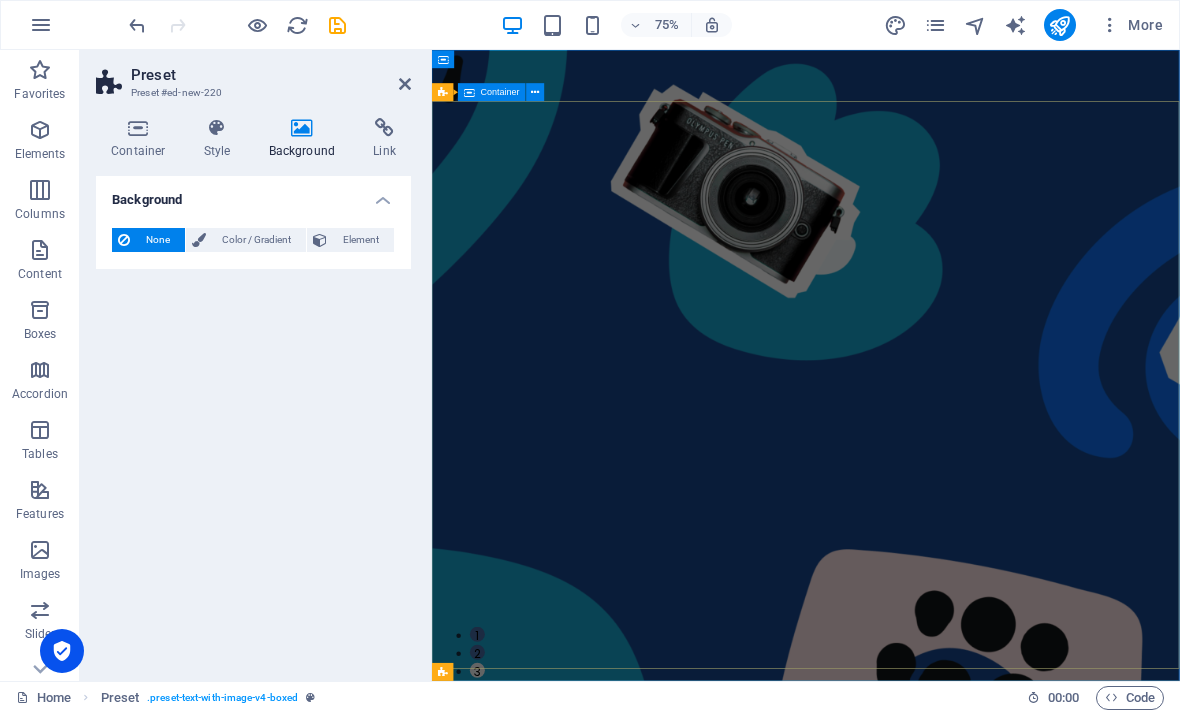 click on "TECHNOLOGY Use Technology to Live Healthier How [DATE] technology can improve your quality of life and when to be careful of technology usage ADVENTURE How to Find Sanctuary in Times of Chaos Proven methods to find breaks and quiet moments to recharge your batteries  in [DATE] stressful life. TRAVEL Ice Cream  Across the World A comprehensive - yet uncomplete - guide about the different types of ice cream that the world has to offer and where to find the best ice cream TECHNOLOGY Use Technology to Live Healthier How [DATE] technology can improve your quality of life and when to be careful of technology usage ADVENTURE How to Find Sanctuary in Times of Chaos Proven methods to find breaks and quiet moments to recharge your batteries  in [DATE] stressful life. 1 2 3" at bounding box center (930, 1403) 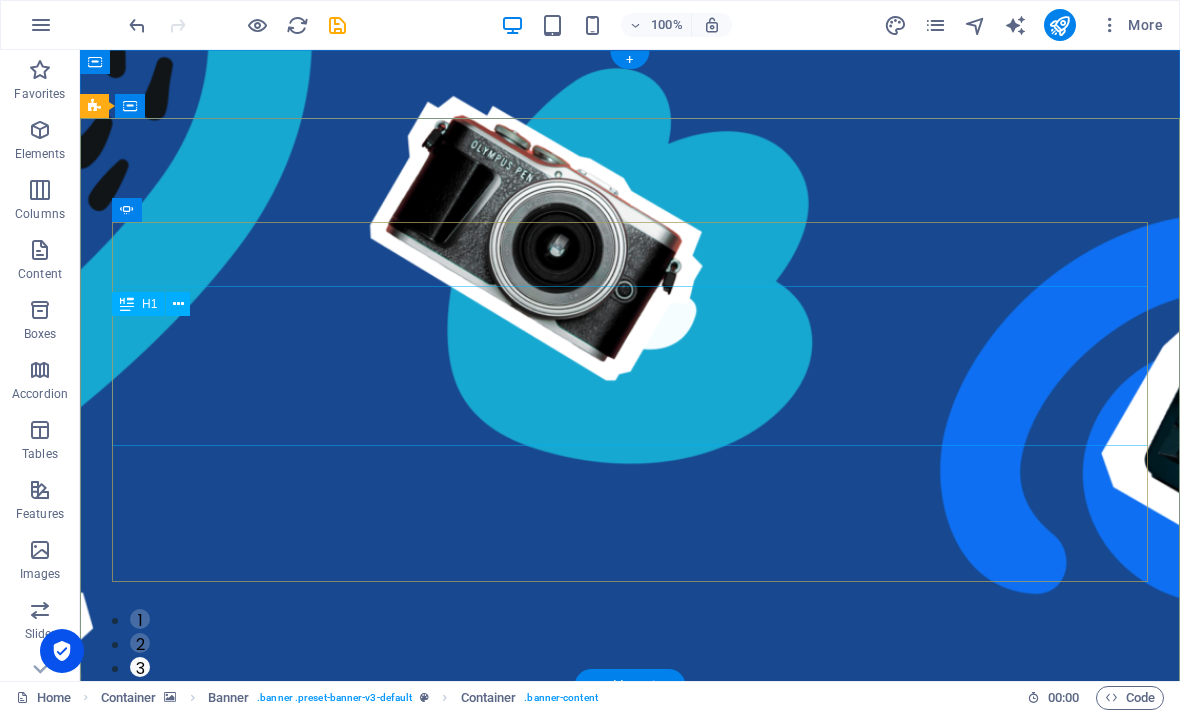 click on "Use Technology to Live Healthier" at bounding box center [-2478, 2527] 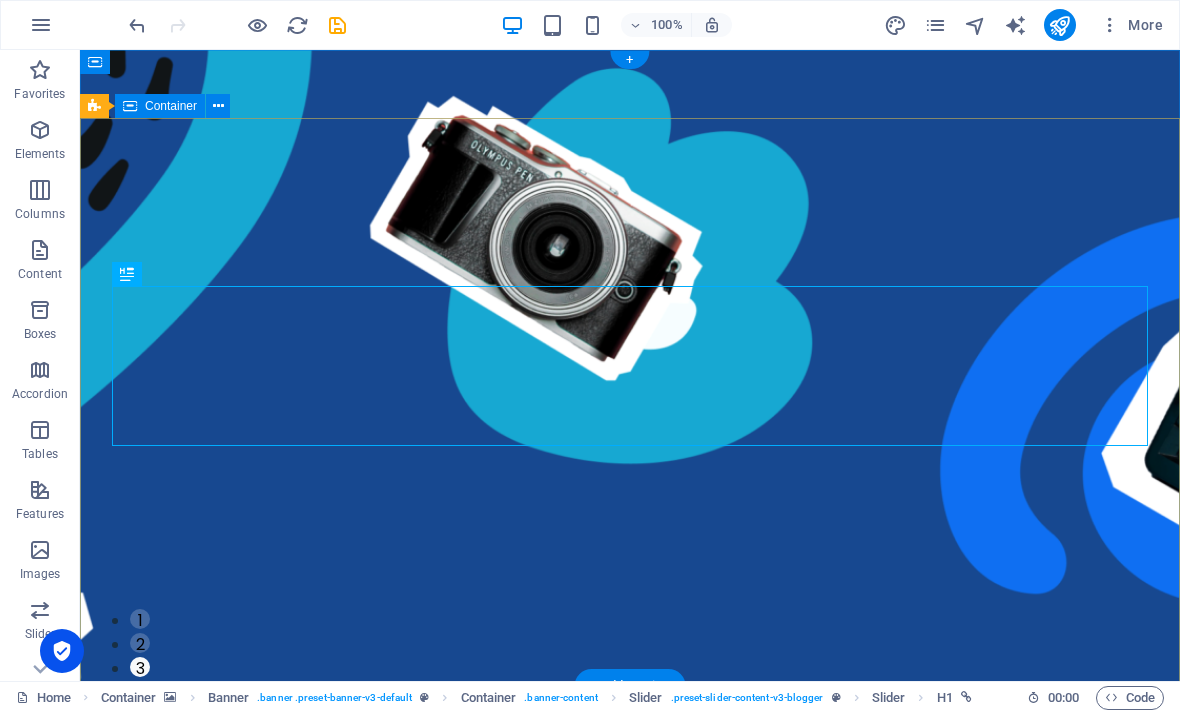 click on "TECHNOLOGY Use Technology to Live Healthier How [DATE] technology can improve your quality of life and when to be careful of technology usage ADVENTURE How to Find Sanctuary in Times of Chaos Proven methods to find breaks and quiet moments to recharge your batteries  in [DATE] stressful life. TRAVEL Ice Cream  Across the World A comprehensive - yet uncomplete - guide about the different types of ice cream that the world has to offer and where to find the best ice cream TECHNOLOGY Use Technology to Live Healthier How [DATE] technology can improve your quality of life and when to be careful of technology usage ADVENTURE How to Find Sanctuary in Times of Chaos Proven methods to find breaks and quiet moments to recharge your batteries  in [DATE] stressful life. 1 2 3" at bounding box center (630, 1403) 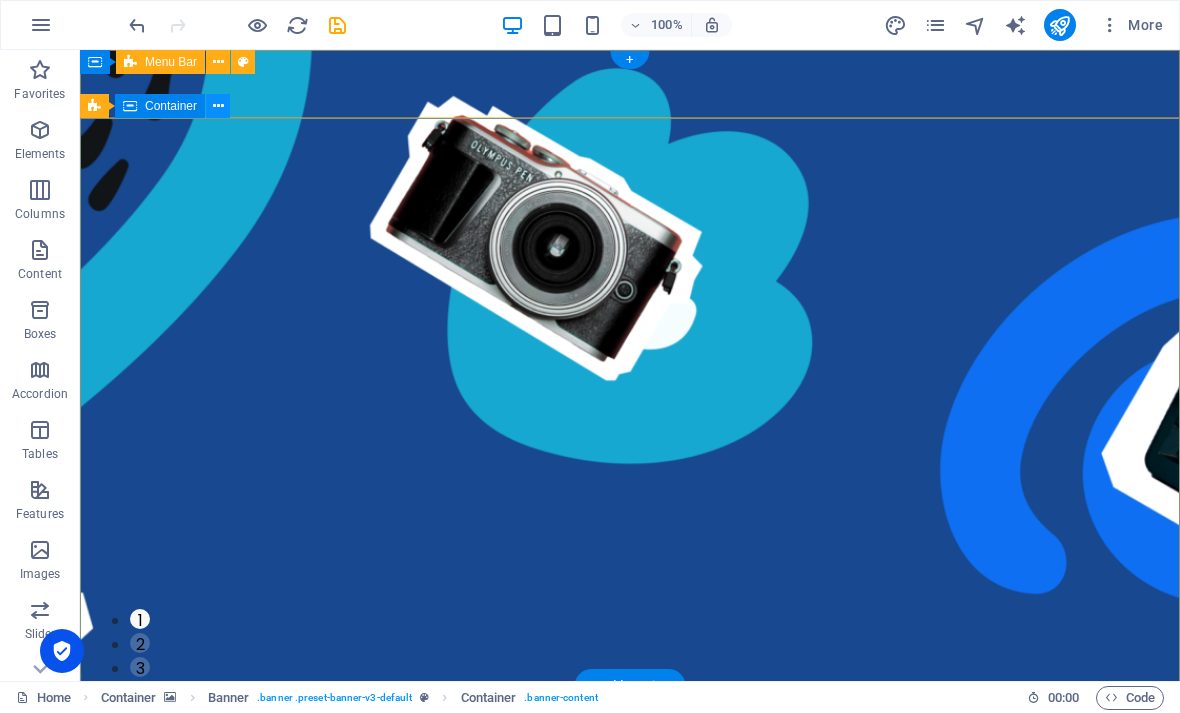 click at bounding box center (218, 106) 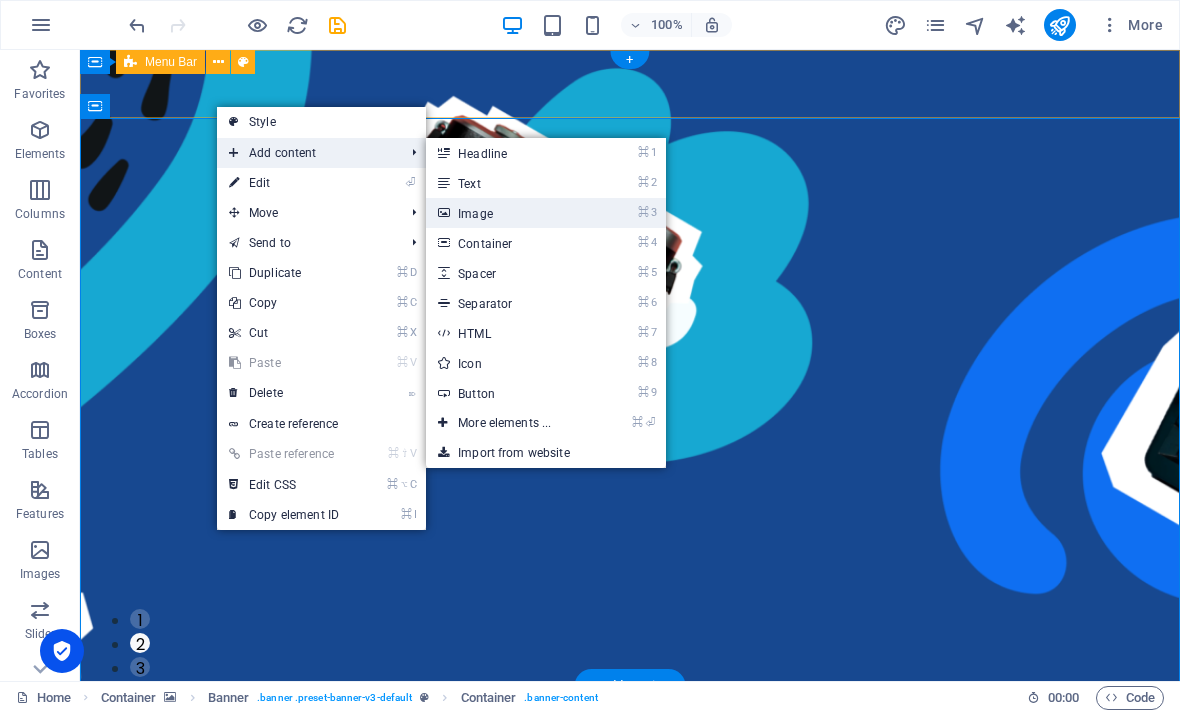click on "⌘ 3  Image" at bounding box center [508, 213] 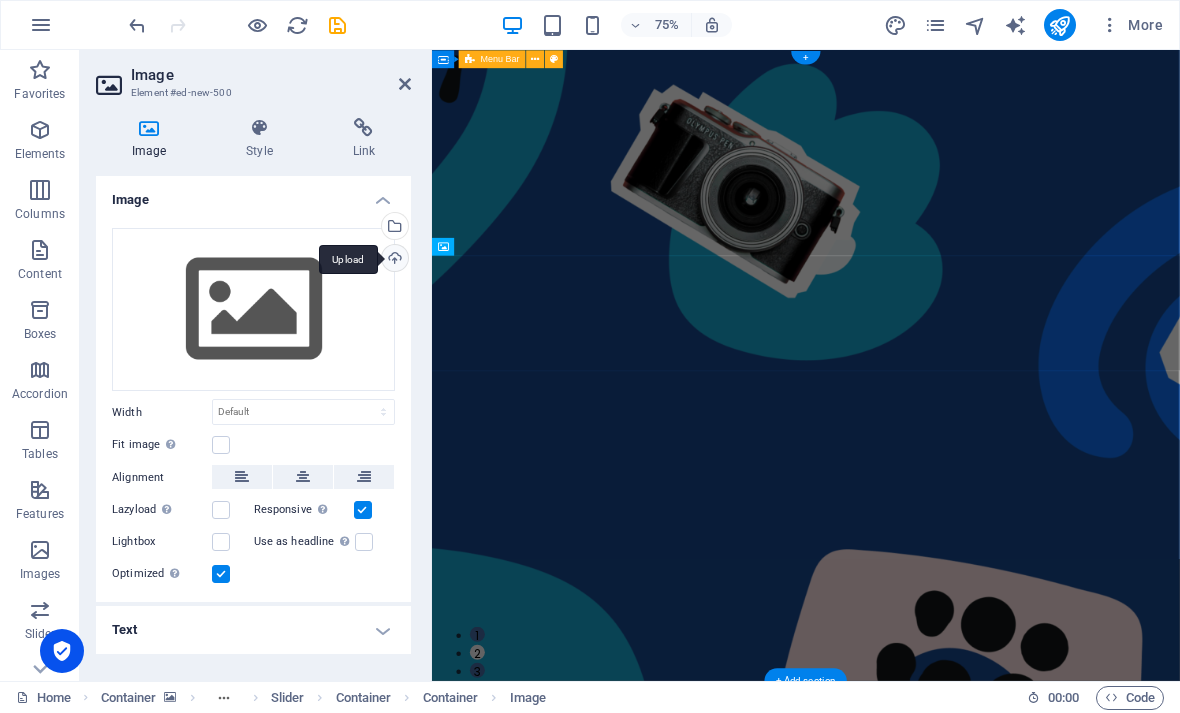click on "Upload" at bounding box center [393, 260] 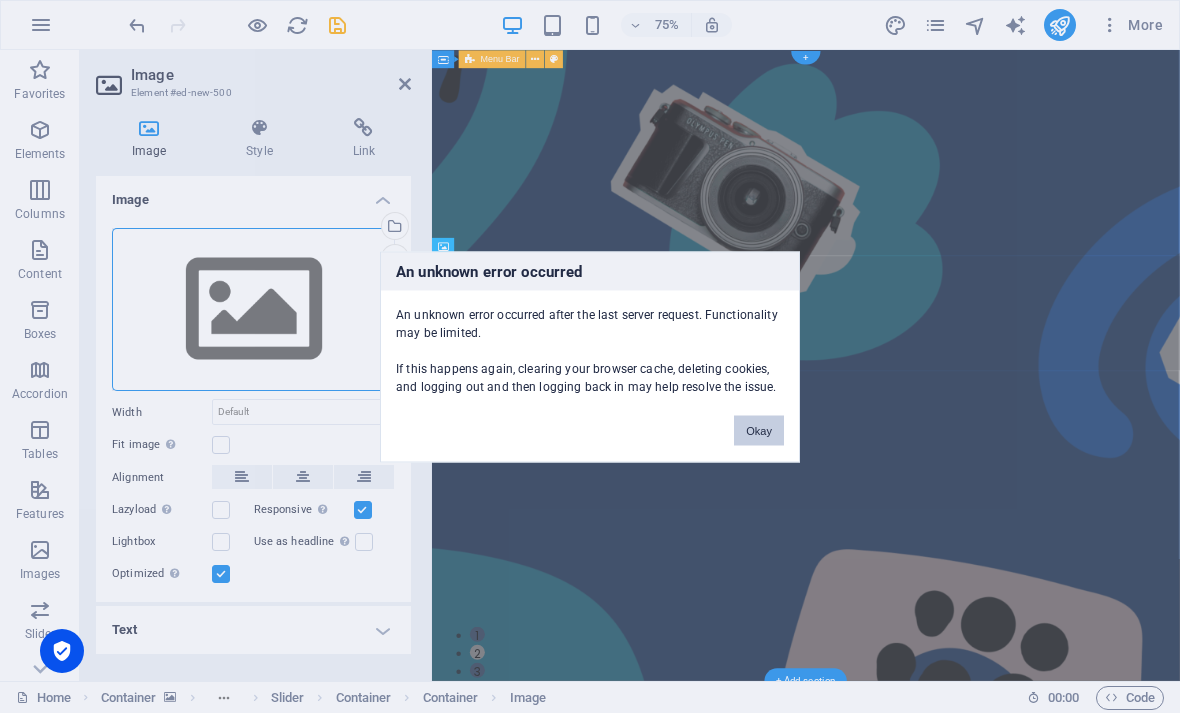 click on "Okay" at bounding box center (759, 430) 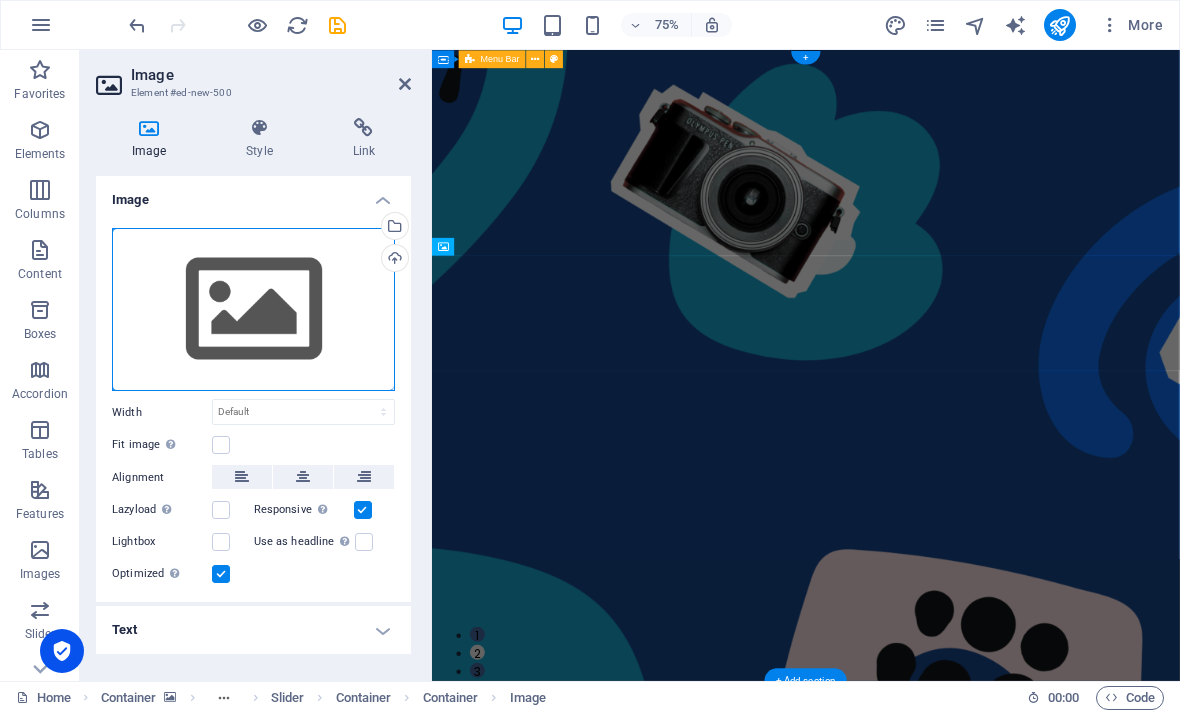 click on "Drag files here, click to choose files or select files from Files or our free stock photos & videos" at bounding box center [253, 310] 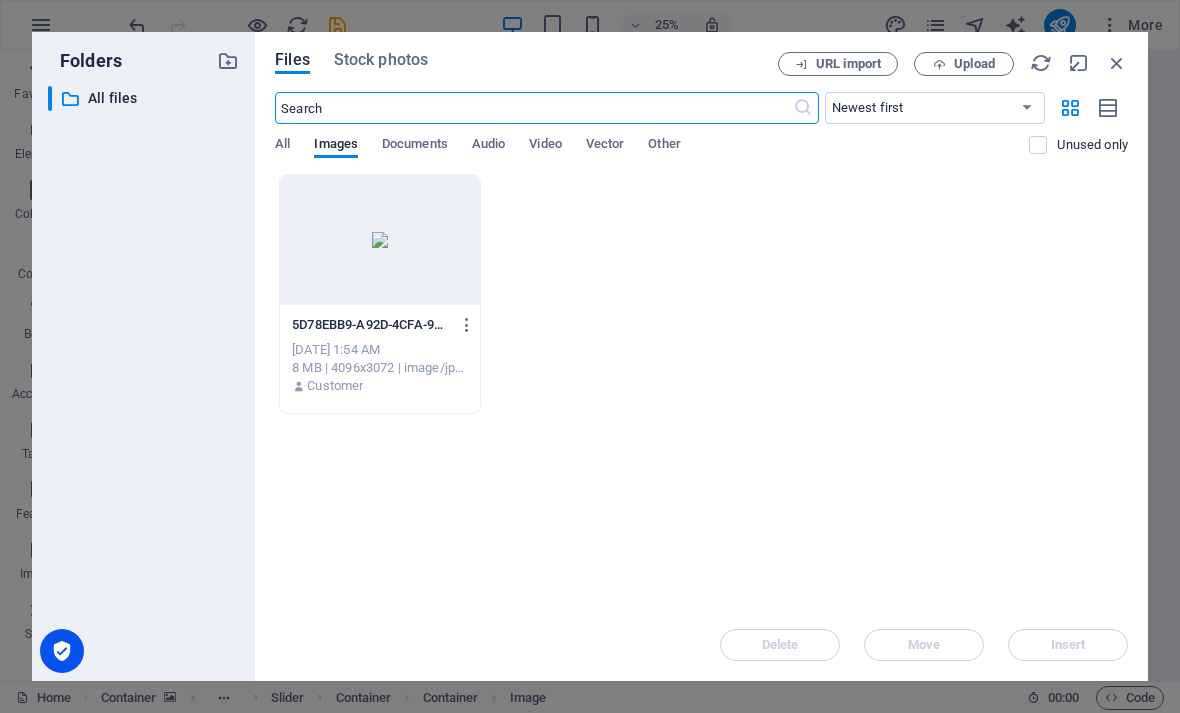 click at bounding box center [380, 240] 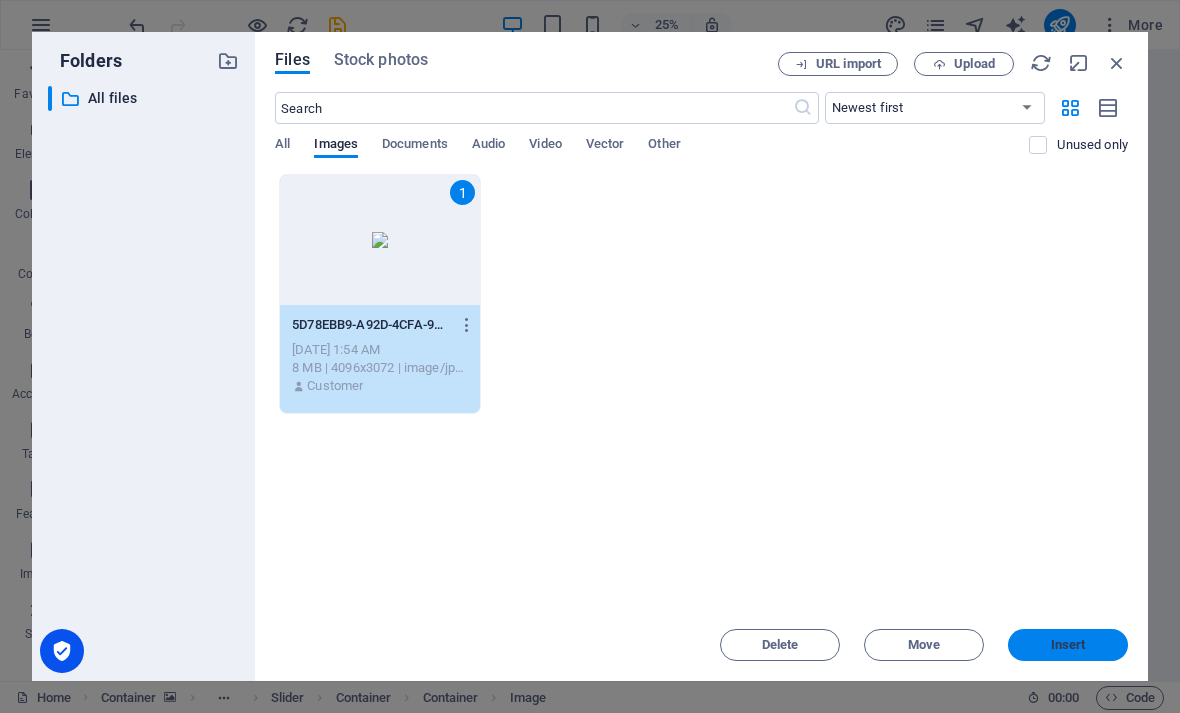 click on "Insert" at bounding box center [1068, 645] 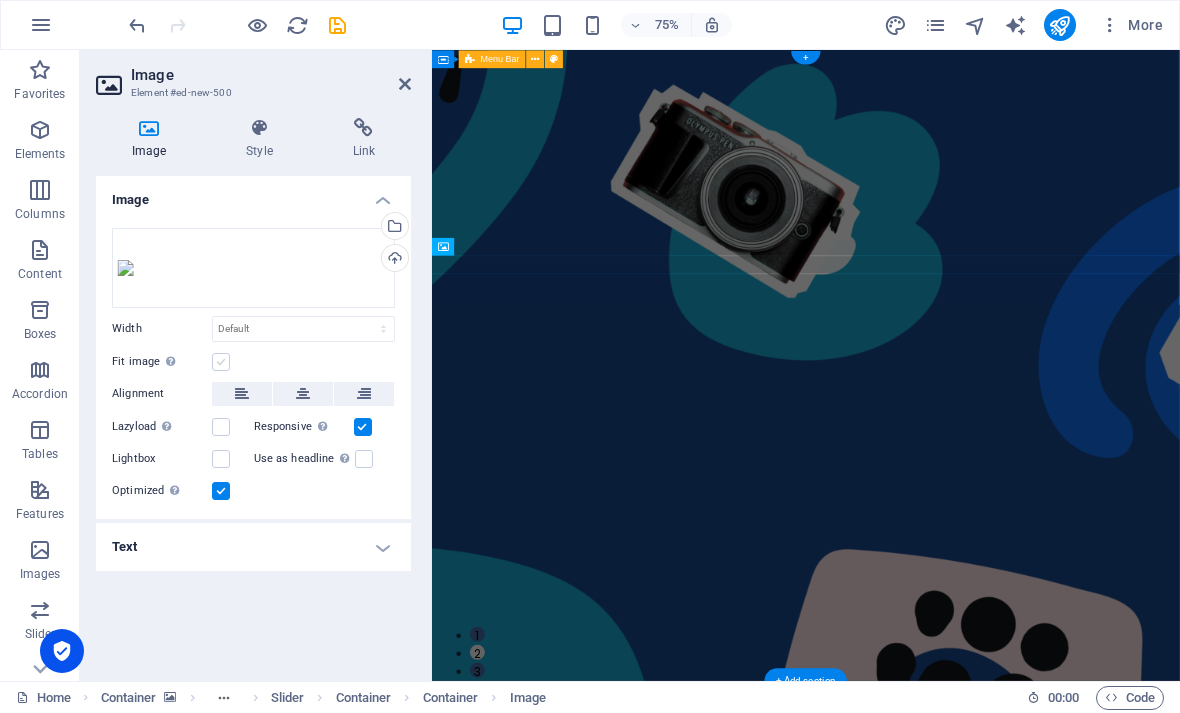click at bounding box center (221, 362) 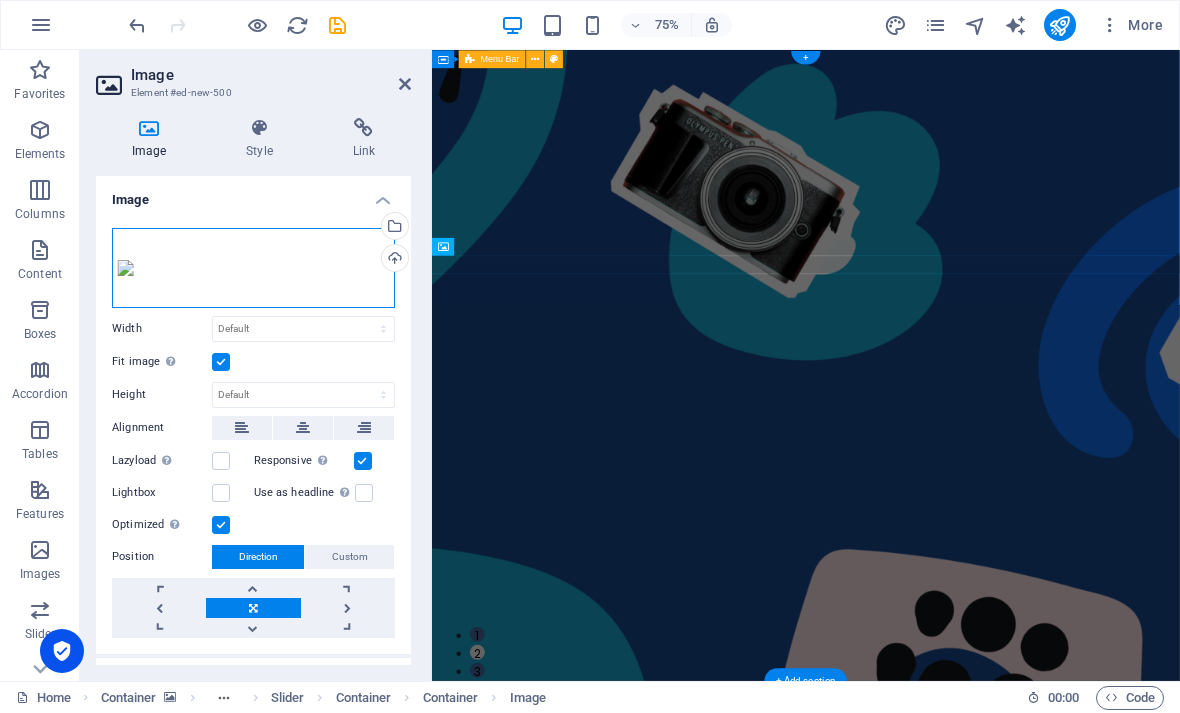 click on "Drag files here, click to choose files or select files from Files or our free stock photos & videos" at bounding box center [253, 268] 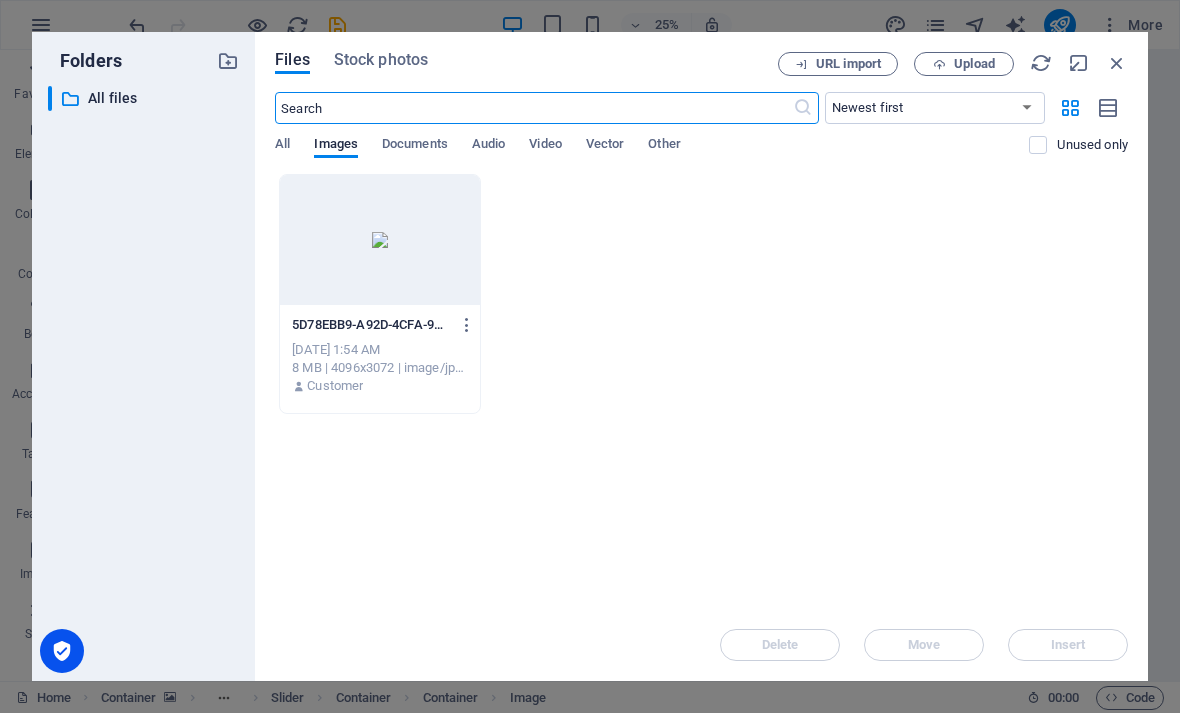 click at bounding box center (380, 240) 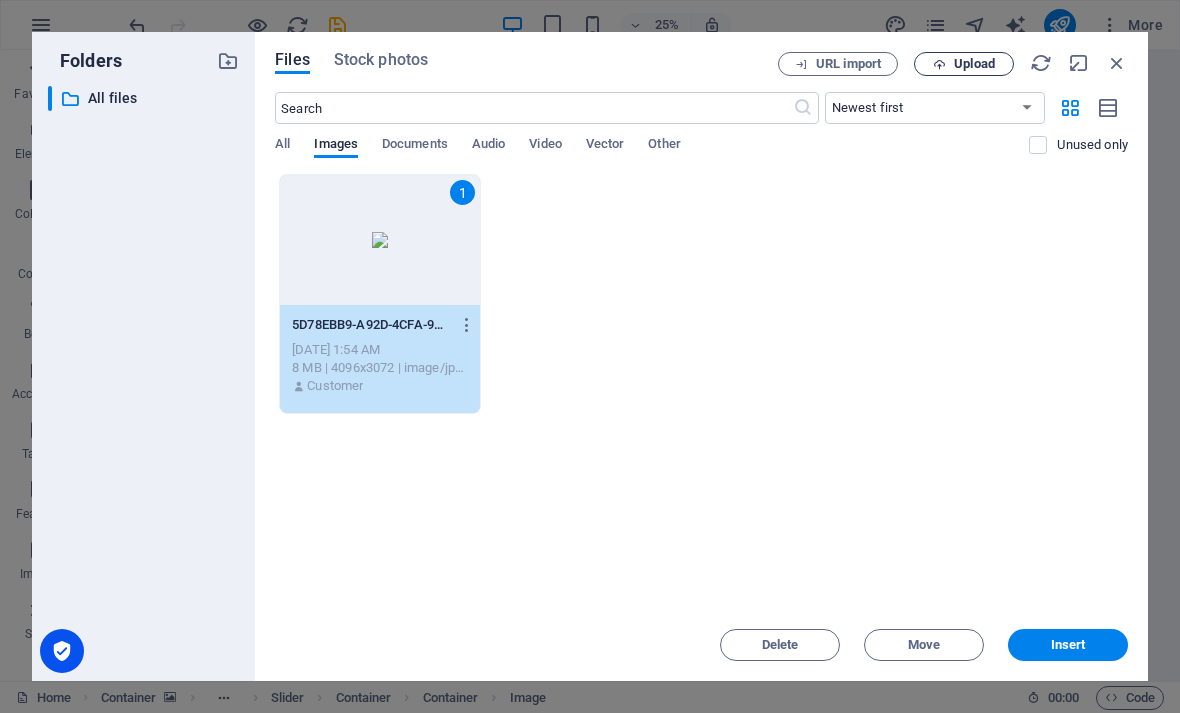 click on "Upload" at bounding box center [964, 64] 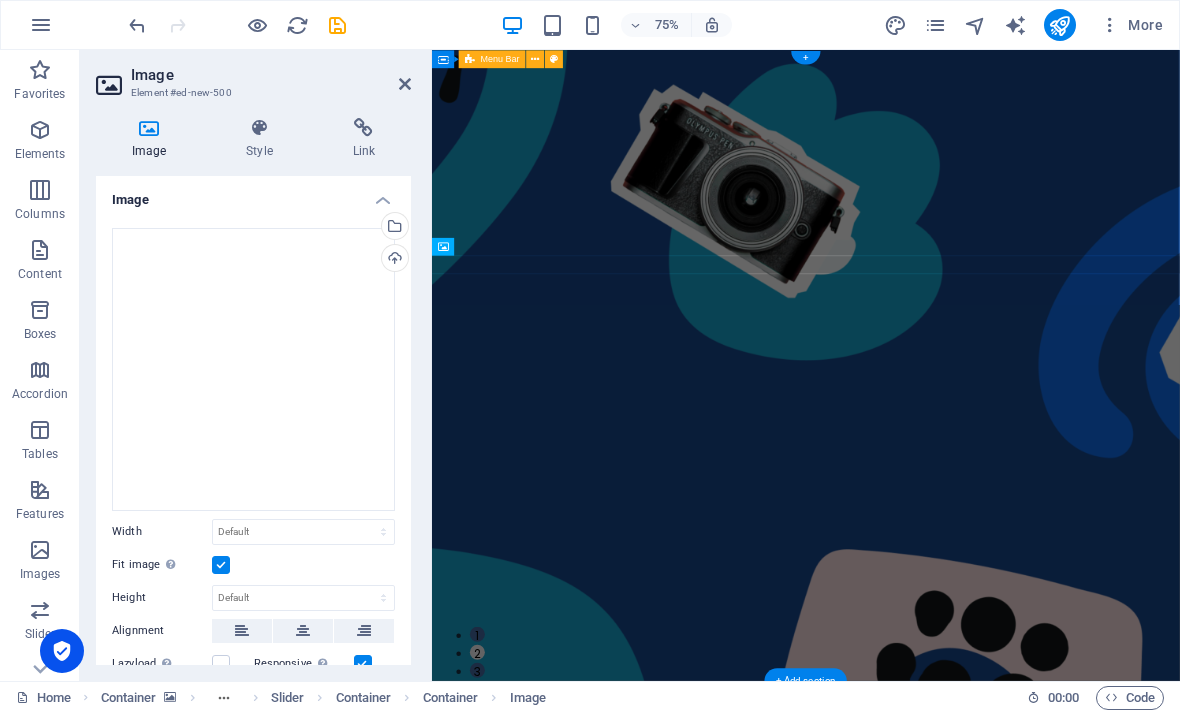 scroll, scrollTop: 0, scrollLeft: 0, axis: both 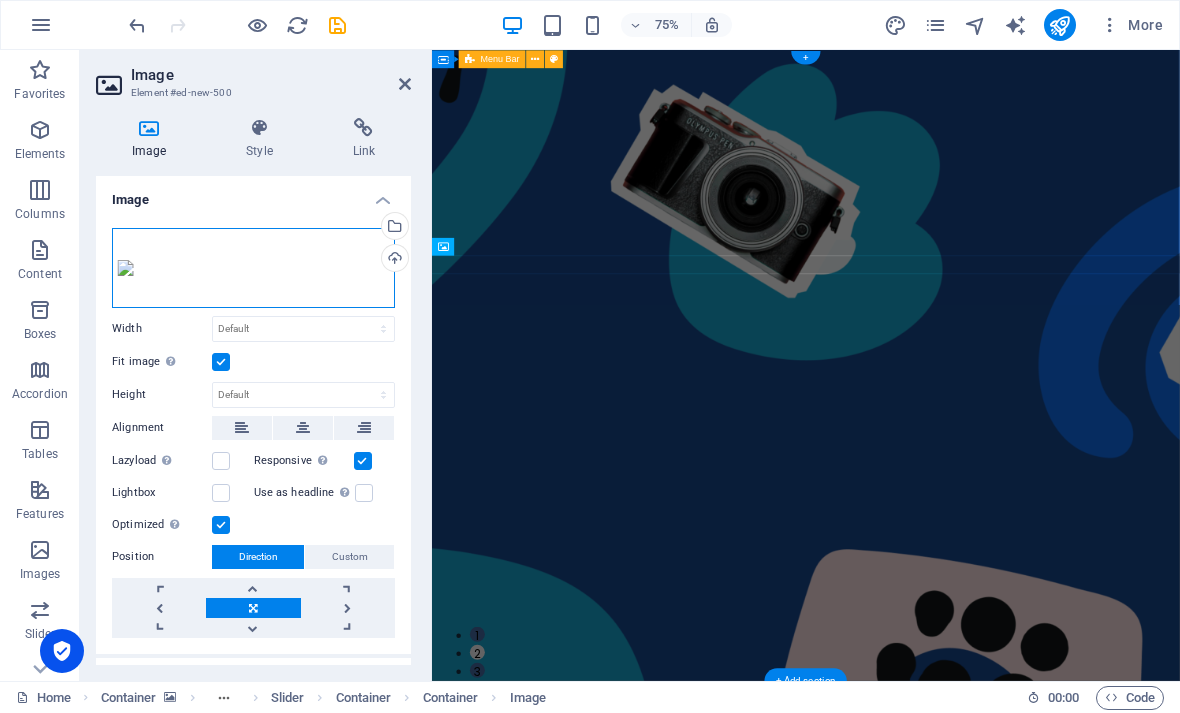 click on "Drag files here, click to choose files or select files from Files or our free stock photos & videos" at bounding box center (253, 268) 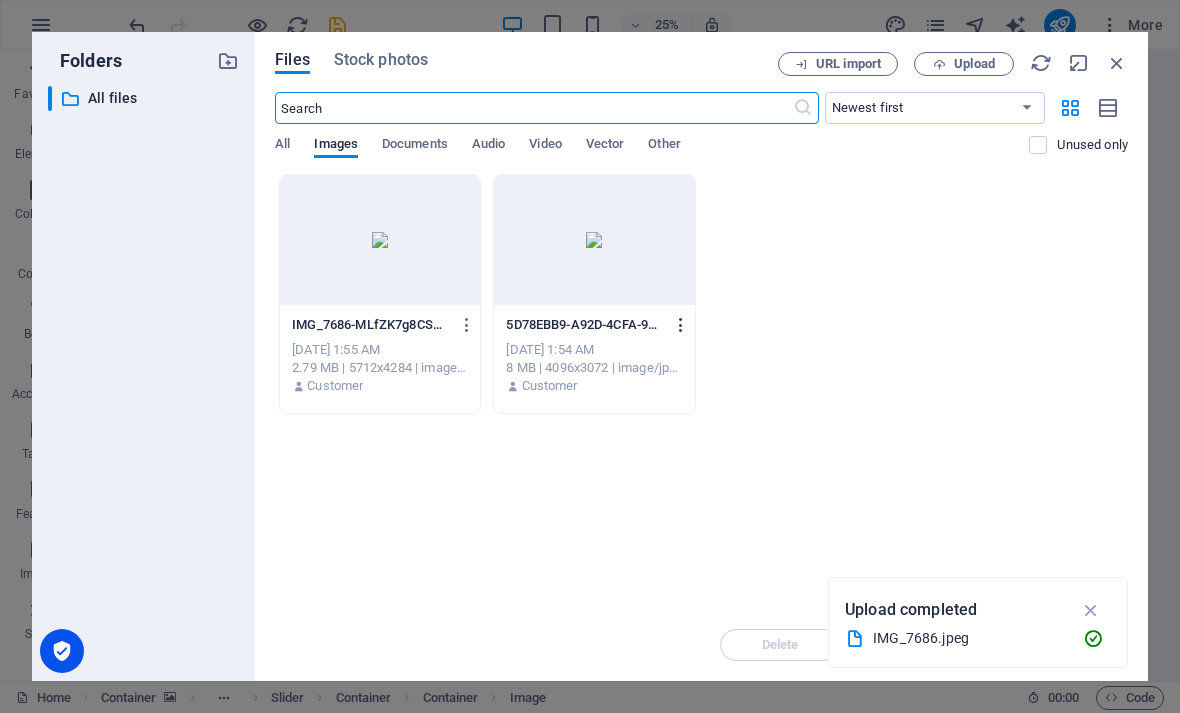 click at bounding box center [681, 325] 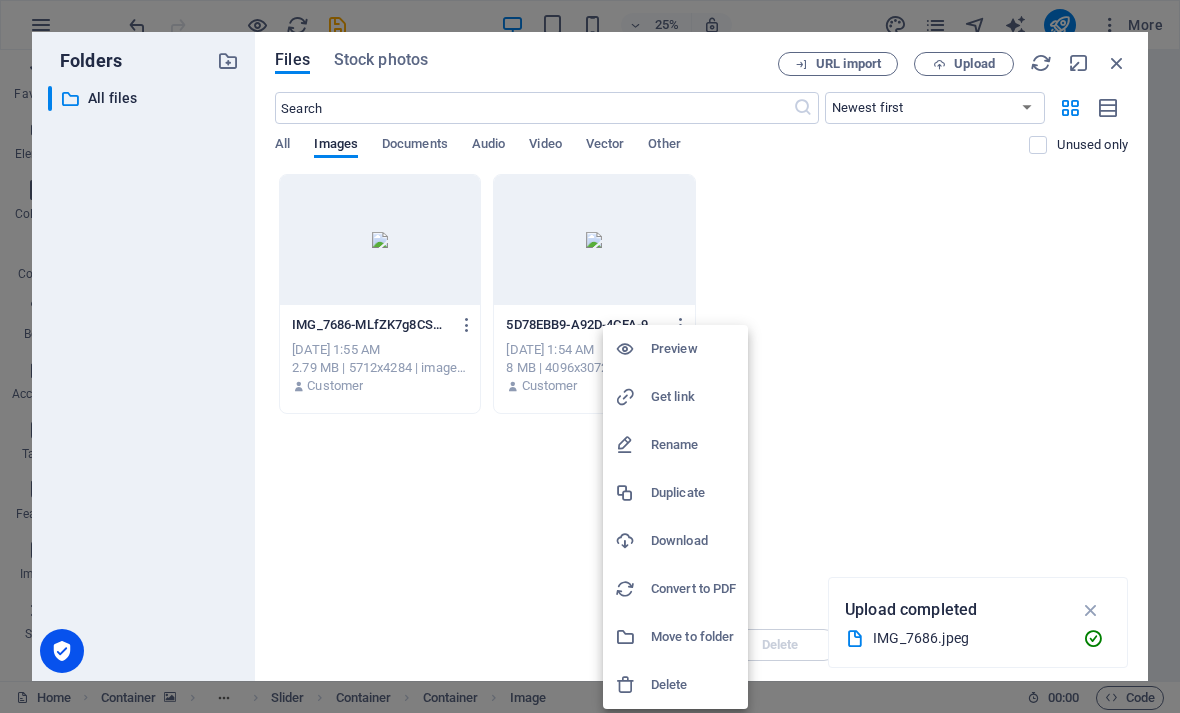 click on "Delete" at bounding box center [693, 685] 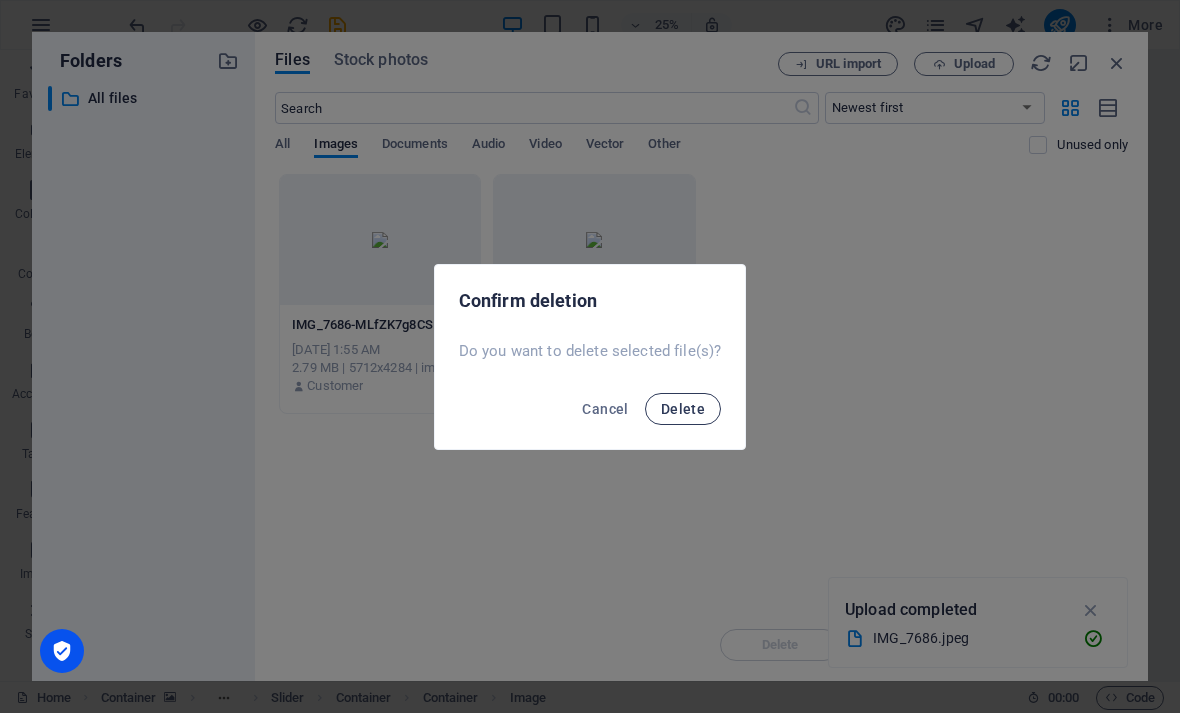 click on "Delete" at bounding box center [683, 409] 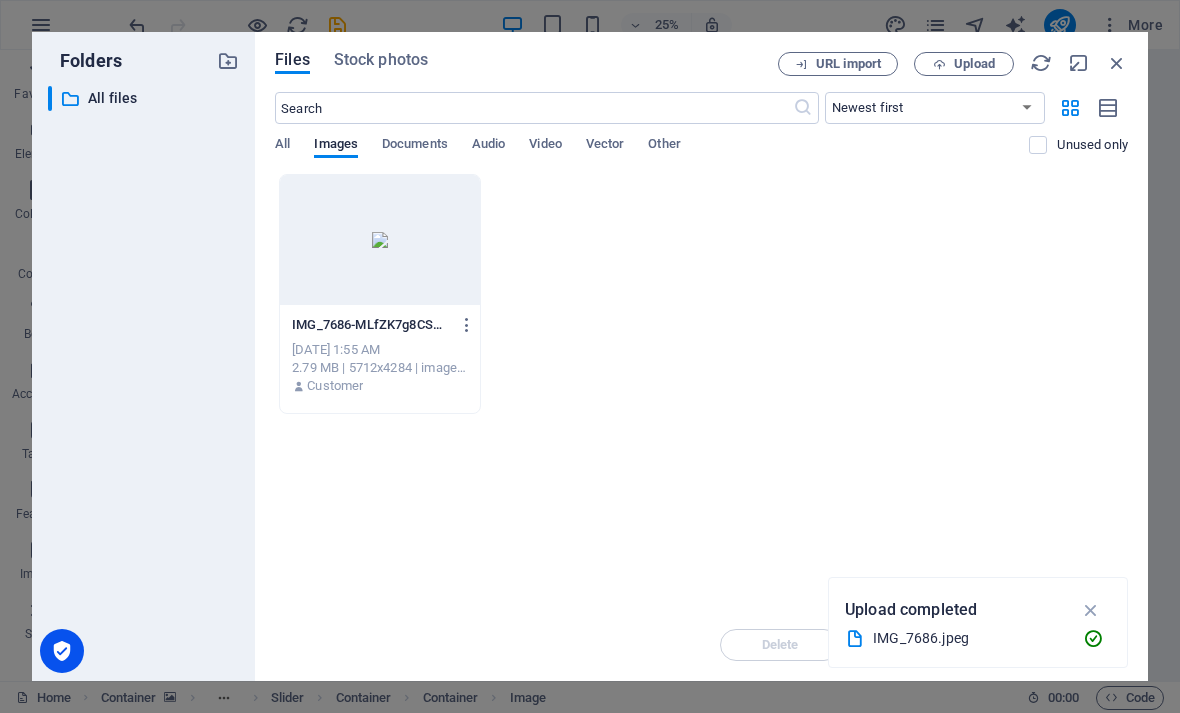 click at bounding box center [380, 240] 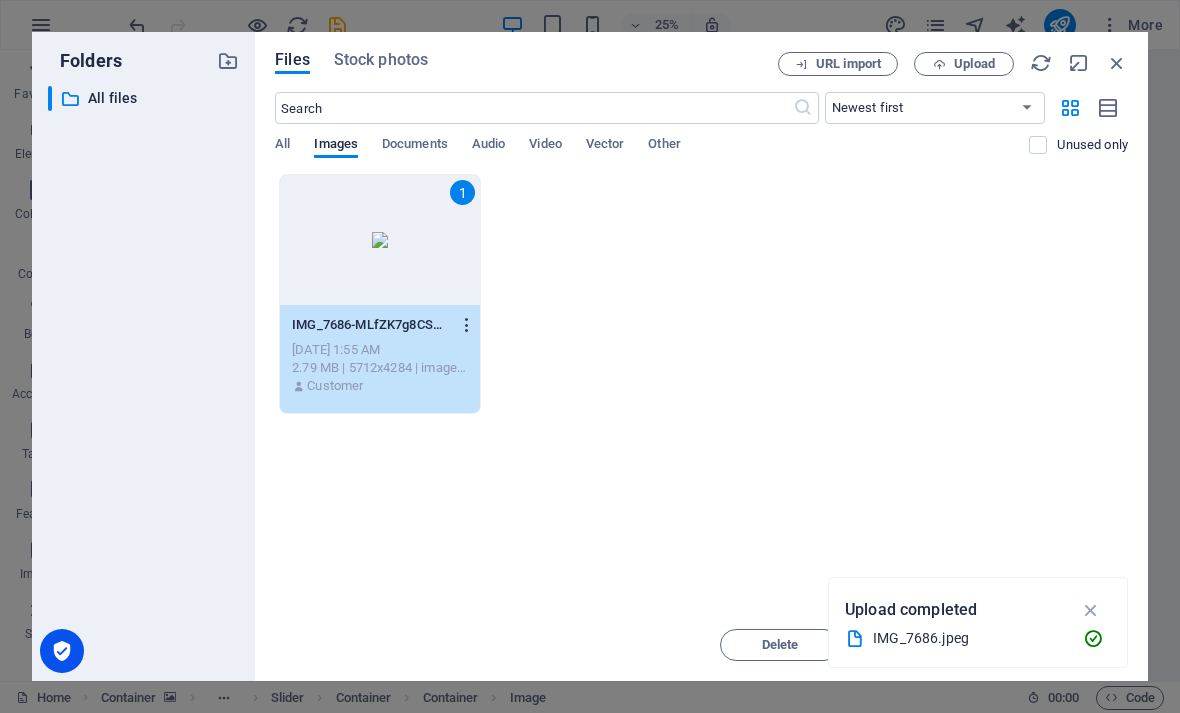 click at bounding box center (467, 325) 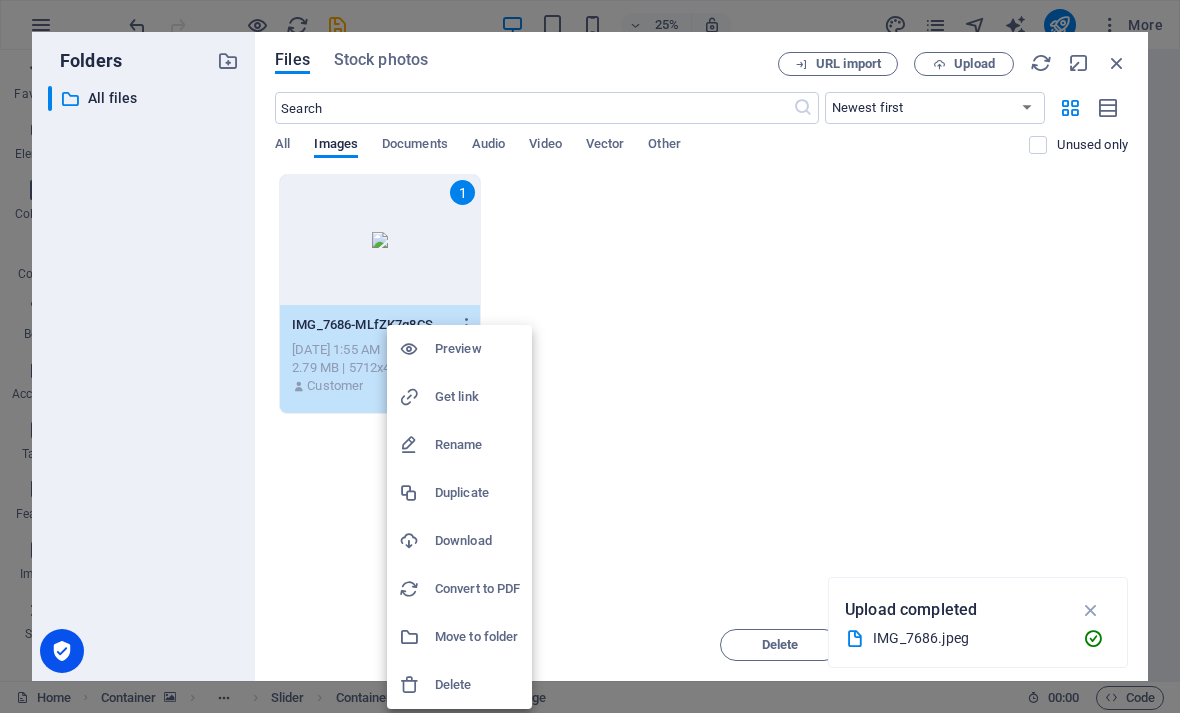 click on "Delete" at bounding box center (477, 685) 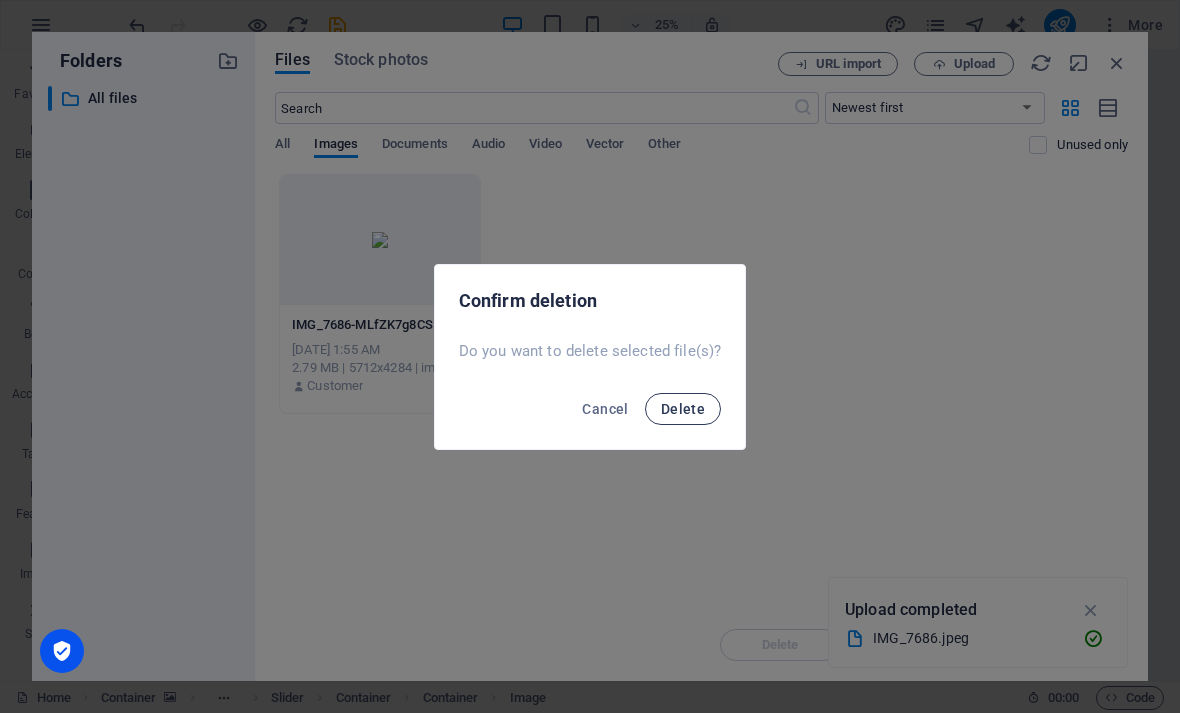 click on "Delete" at bounding box center (683, 409) 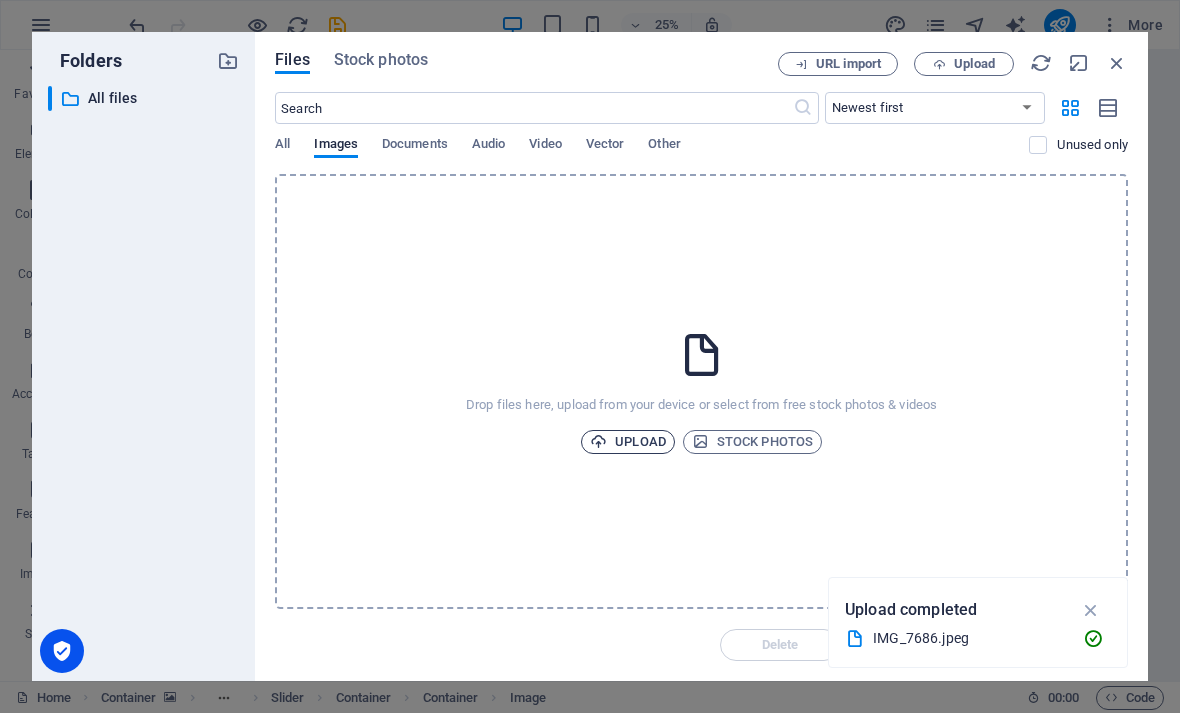 click on "Upload" at bounding box center (628, 442) 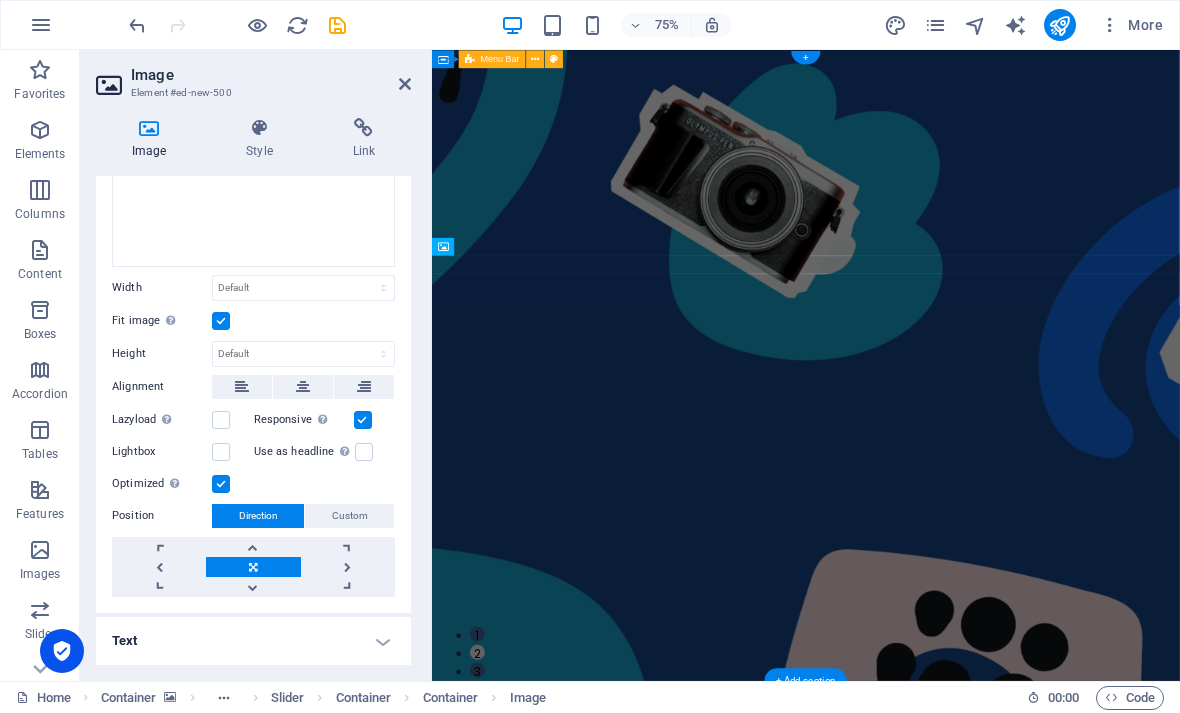 scroll, scrollTop: 243, scrollLeft: 0, axis: vertical 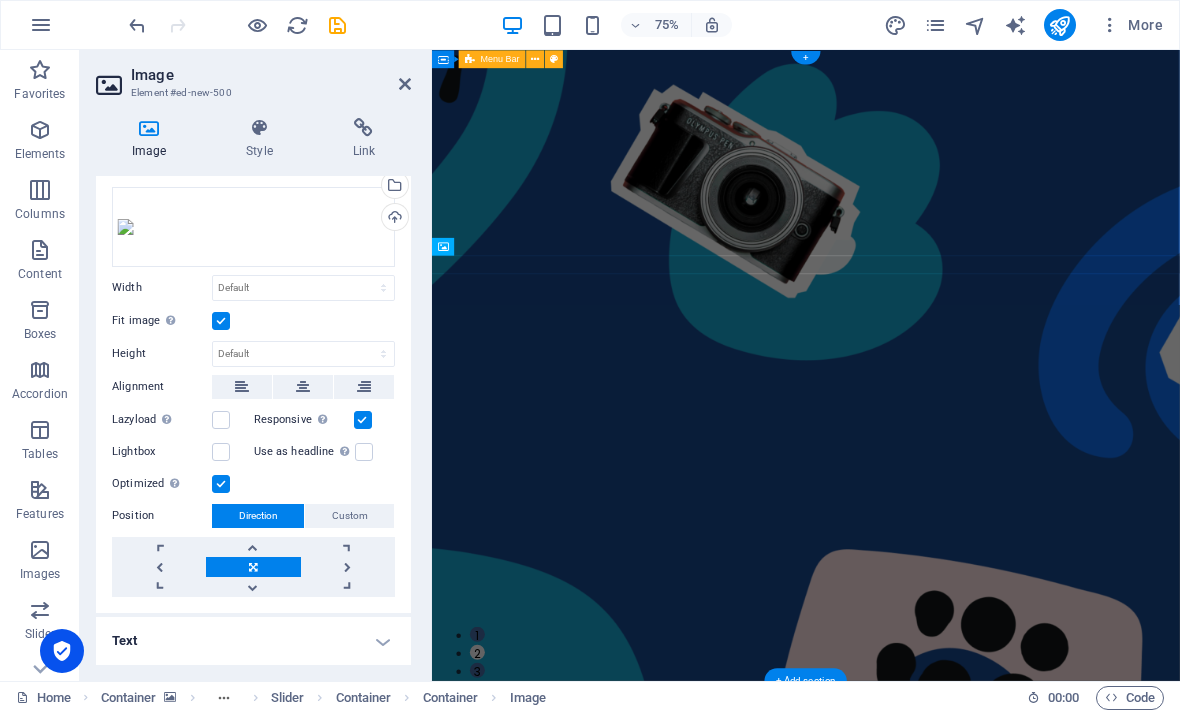 click on "Text" at bounding box center (253, 641) 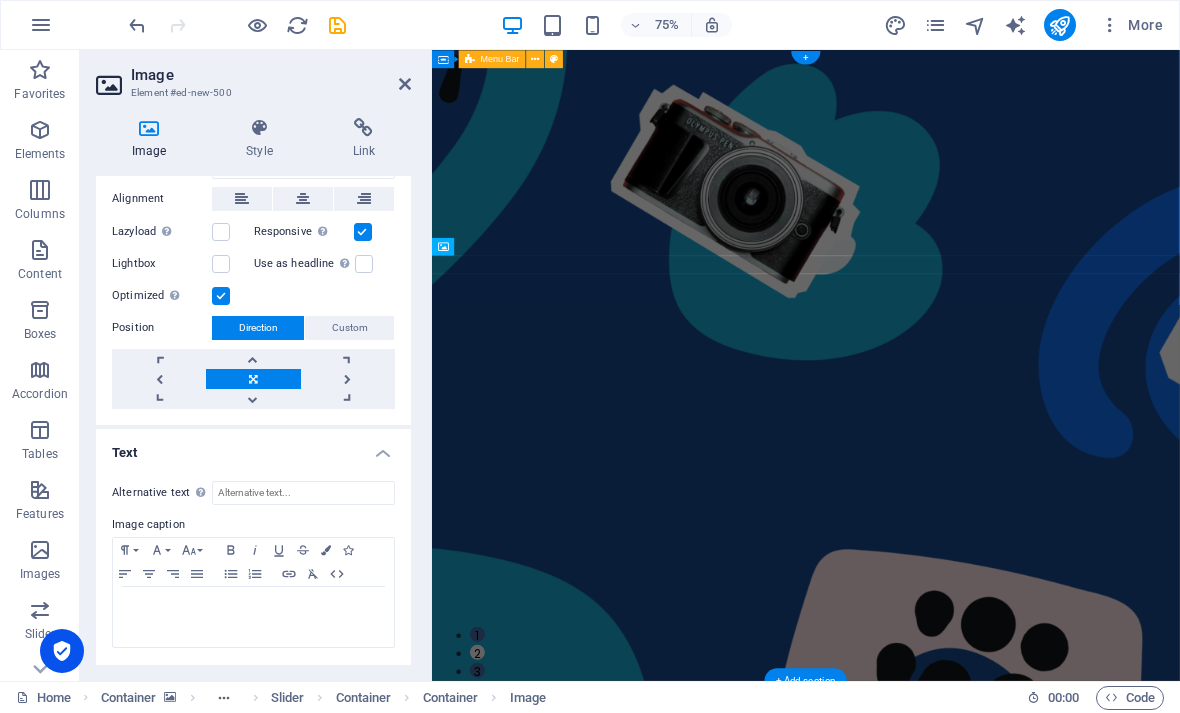 click on "Image Drag files here, click to choose files or select files from Files or our free stock photos & videos Select files from the file manager, stock photos, or upload file(s) Upload Width Default auto px rem % em vh vw Fit image Automatically fit image to a fixed width and height Height Default auto px Alignment Lazyload Loading images after the page loads improves page speed. Responsive Automatically load retina image and smartphone optimized sizes. Lightbox Use as headline The image will be wrapped in an H1 headline tag. Useful for giving alternative text the weight of an H1 headline, e.g. for the logo. Leave unchecked if uncertain. Optimized Images are compressed to improve page speed. Position Direction Custom X offset 50 px rem % vh vw Y offset 50 px rem % vh vw Text Float No float Image left Image right Determine how text should behave around the image. Text Alternative text Image caption Paragraph Format Normal Heading 1 Heading 2 Heading 3 Heading 4 Heading 5 Heading 6 Code Font Family Arial [US_STATE] 8" at bounding box center (253, 306) 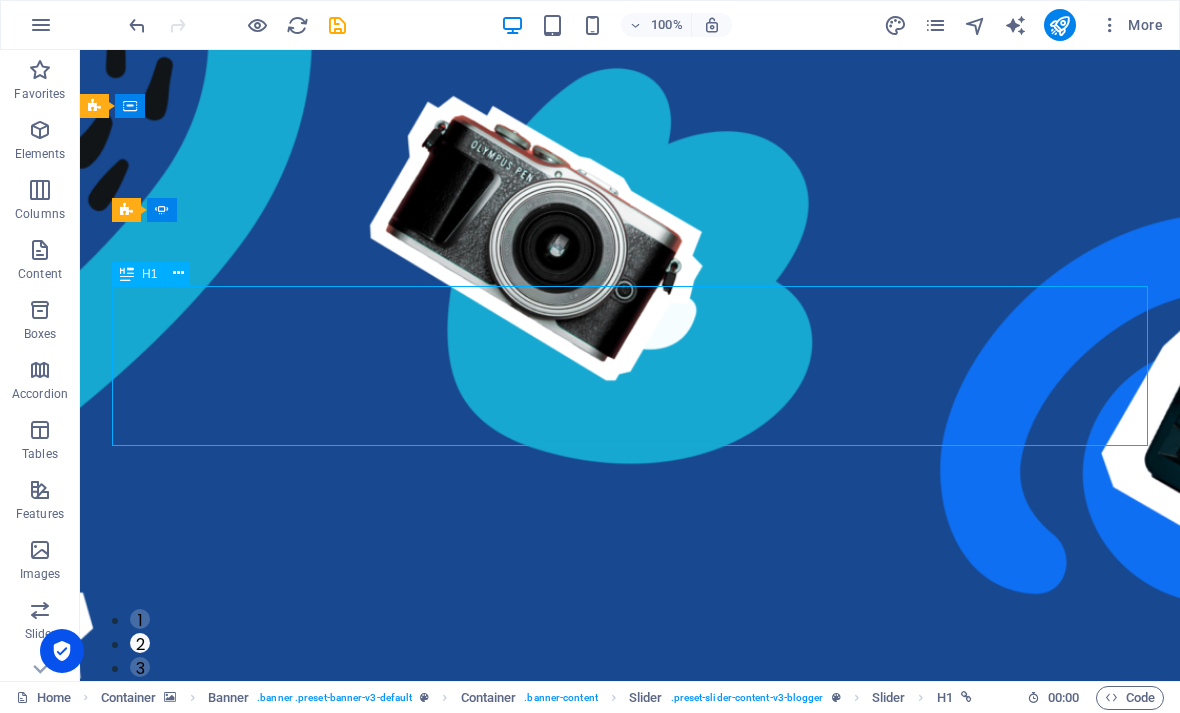 click on "Ice Cream  Across the World" at bounding box center (-1442, 2191) 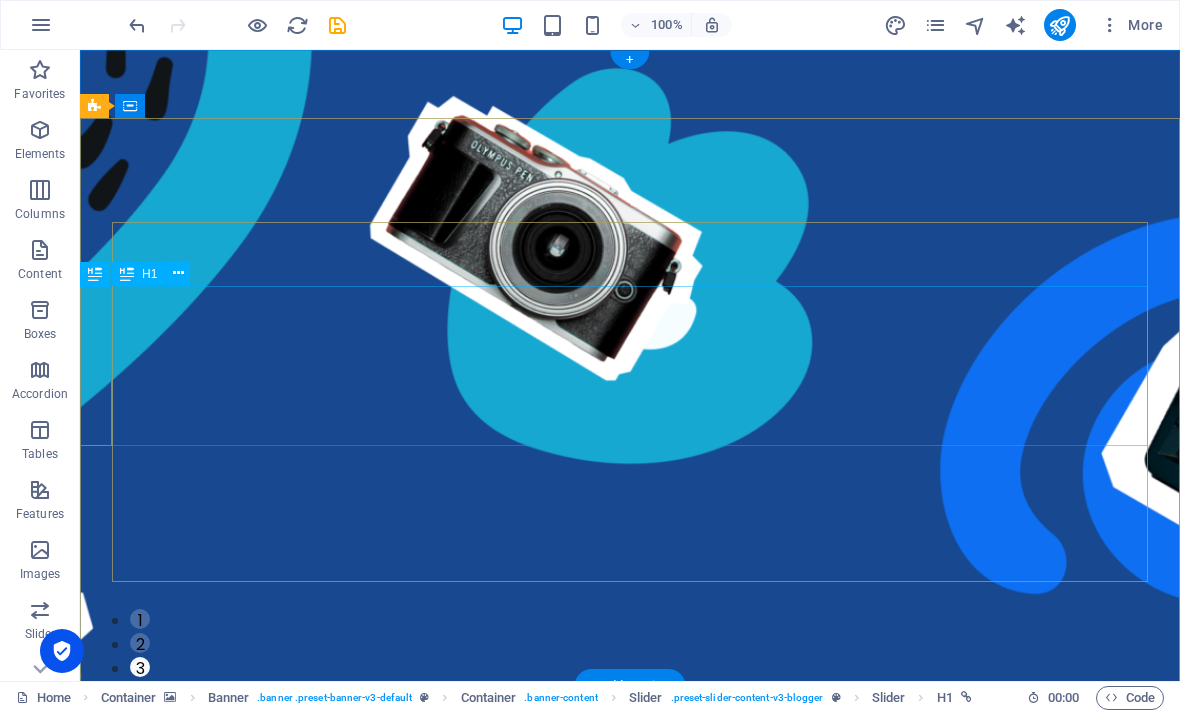 click on "Use Technology to Live Healthier" at bounding box center (-2478, 2551) 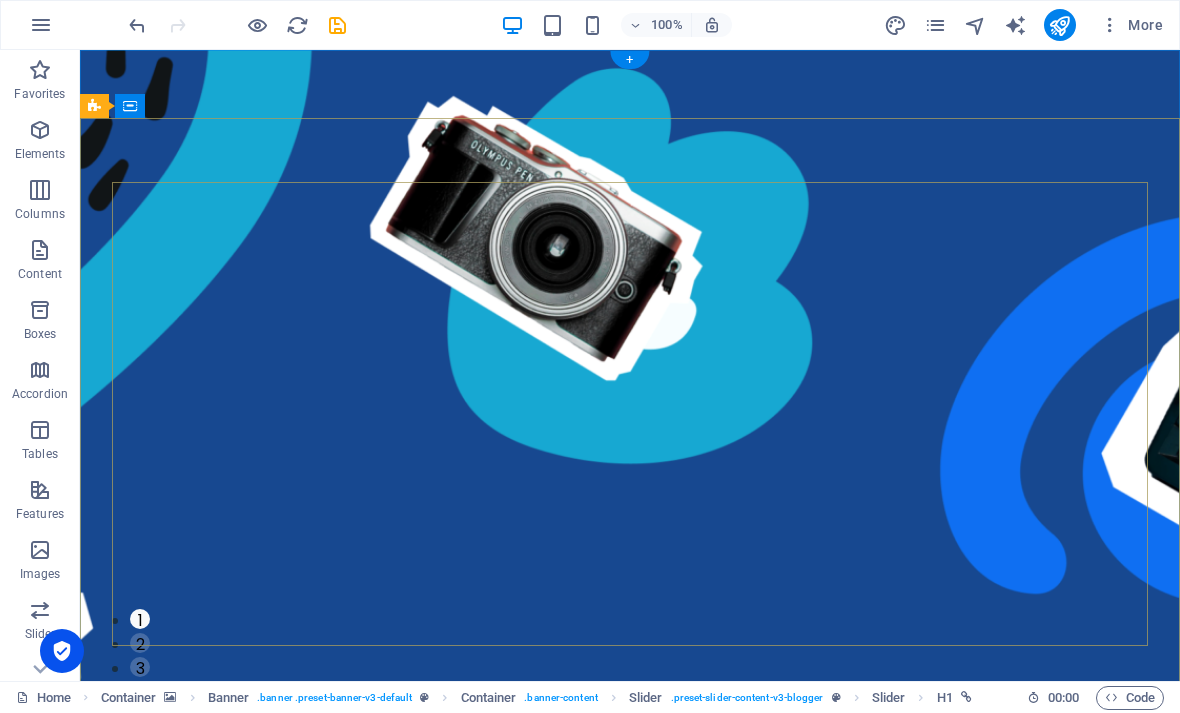 click on "How to Find Sanctuary in Times of Chaos" at bounding box center [-406, 1791] 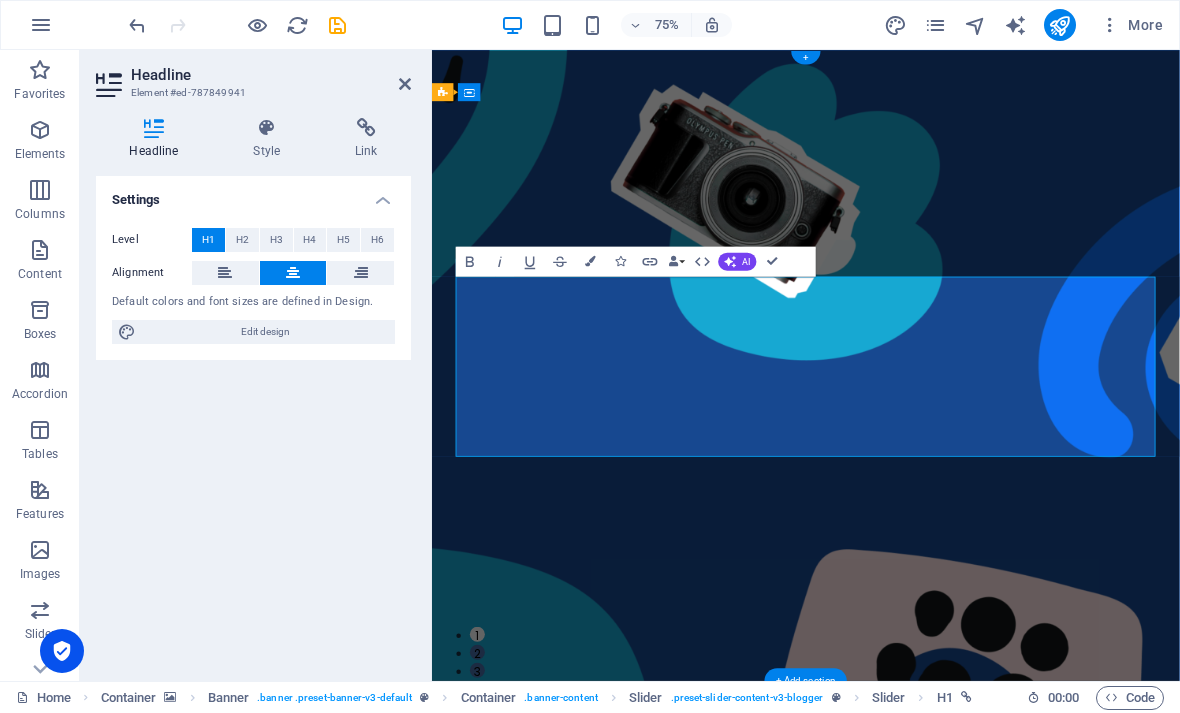 type 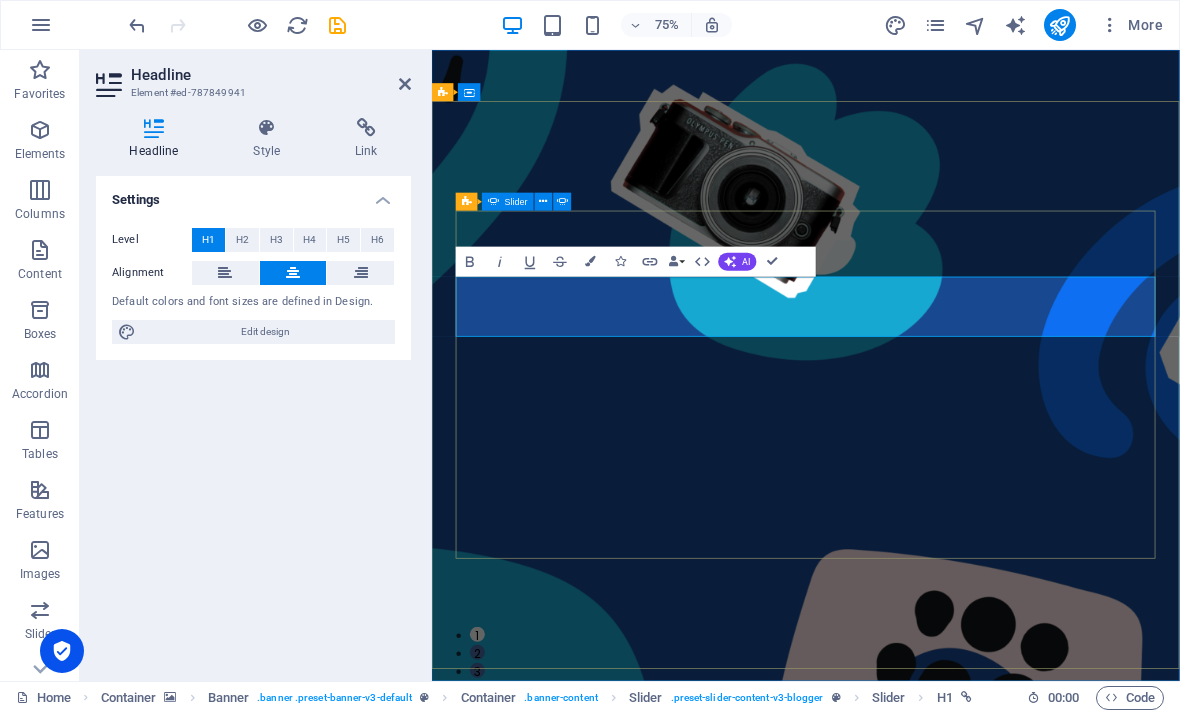 click on "TECHNOLOGY Use Technology to Live Healthier How [DATE] technology can improve your quality of life and when to be careful of technology usage ADVENTURE Be Kind or Leave Proven methods to find breaks and quiet moments to recharge your batteries  in [DATE] stressful life. TRAVEL Ice Cream  Across the World A comprehensive - yet uncomplete - guide about the different types of ice cream that the world has to offer and where to find the best ice cream TECHNOLOGY Use Technology to Live Healthier How [DATE] technology can improve your quality of life and when to be careful of technology usage ADVENTURE How to Find Sanctuary in Times of Chaos Proven methods to find breaks and quiet moments to recharge your batteries  in [DATE] stressful life. 1 2 3" at bounding box center [930, 1455] 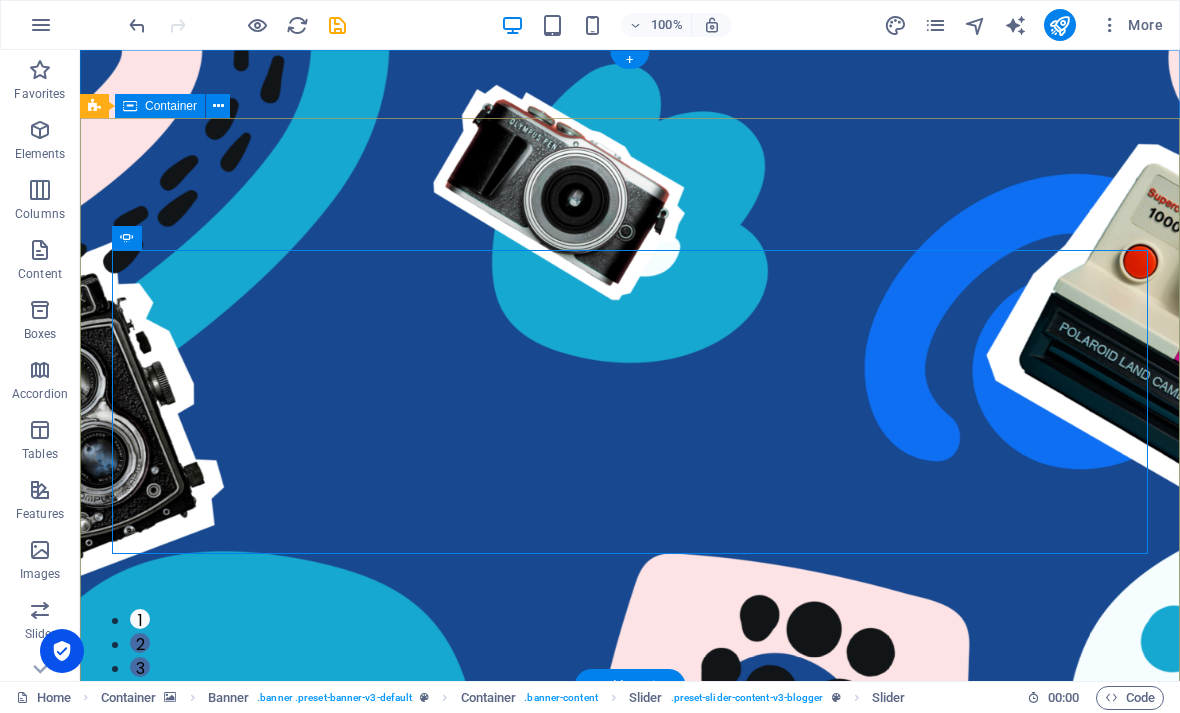 click on "TECHNOLOGY Use Technology to Live Healthier How [DATE] technology can improve your quality of life and when to be careful of technology usage ADVENTURE Be Kind or Leave Proven methods to find breaks and quiet moments to recharge your batteries  in [DATE] stressful life. TRAVEL Ice Cream  Across the World A comprehensive - yet uncomplete - guide about the different types of ice cream that the world has to offer and where to find the best ice cream TECHNOLOGY Use Technology to Live Healthier How [DATE] technology can improve your quality of life and when to be careful of technology usage ADVENTURE Be Kind or Leave Proven methods to find breaks and quiet moments to recharge your batteries  in [DATE] stressful life. 1 2 3" at bounding box center (630, 1170) 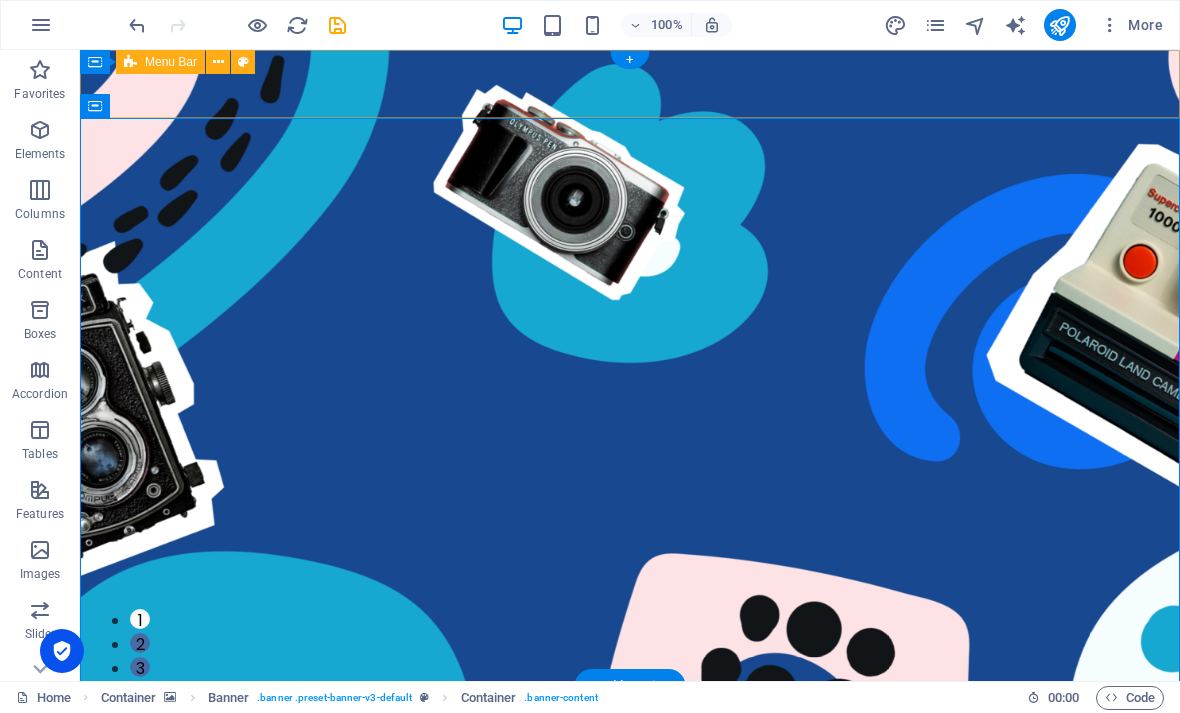 click on "Menu Bar" at bounding box center [160, 62] 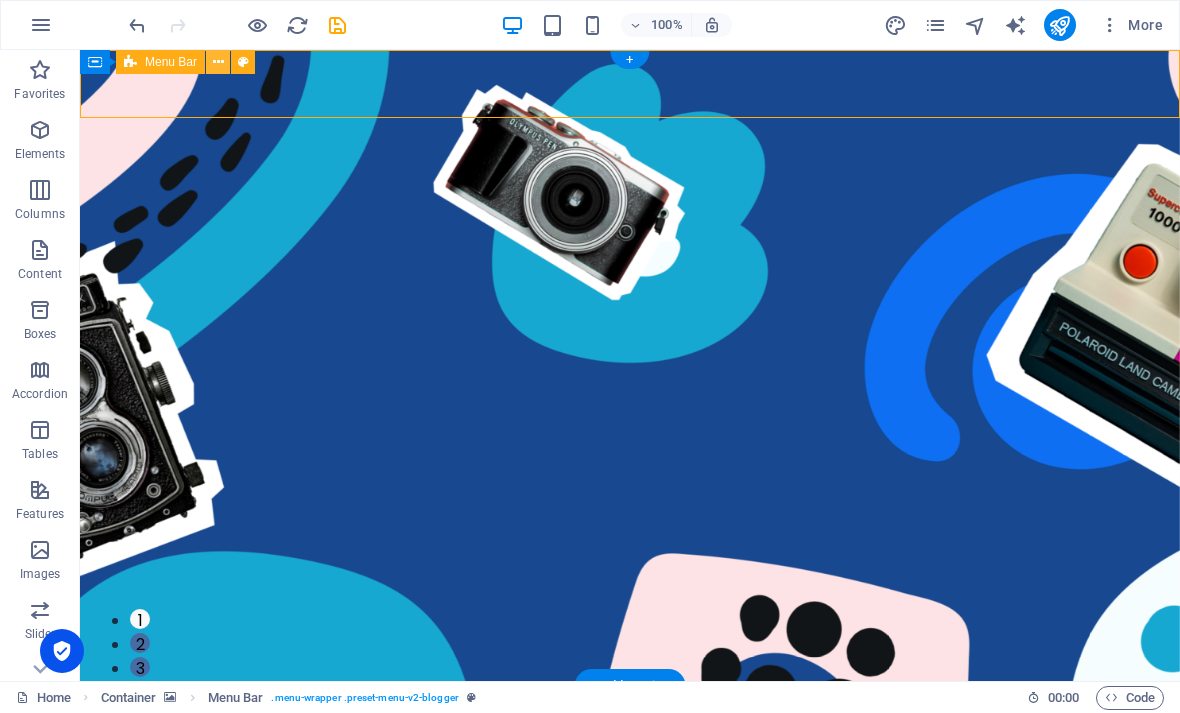 click at bounding box center [218, 62] 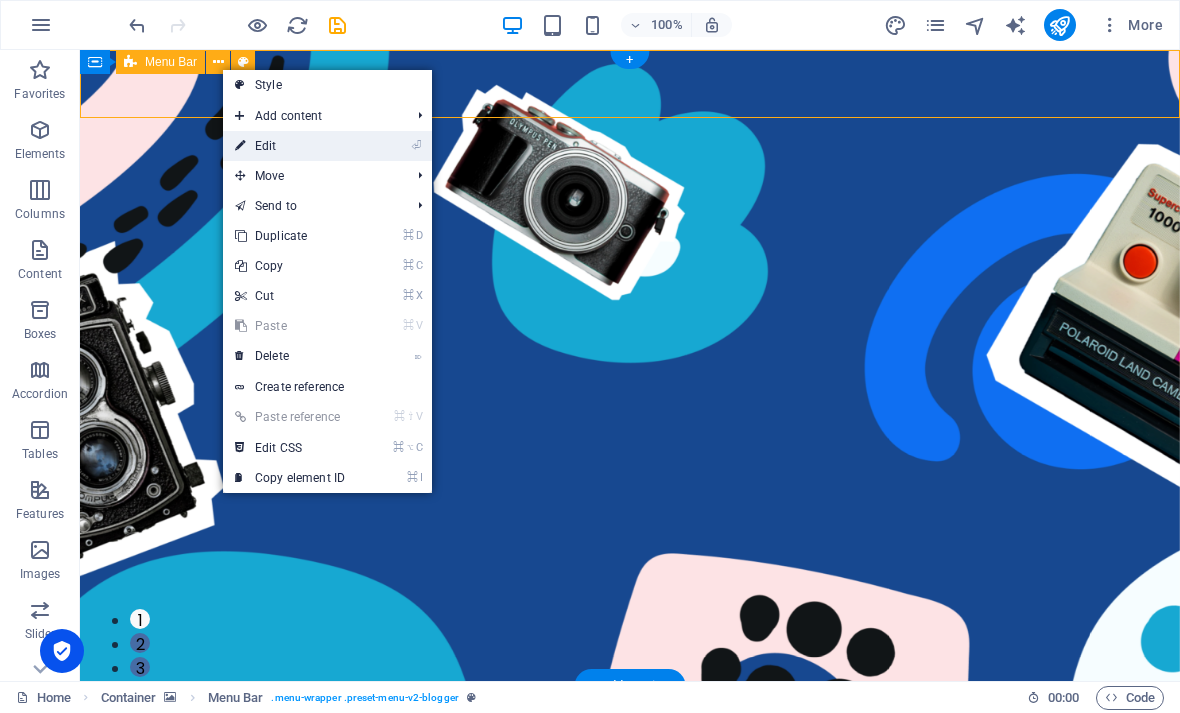click on "⏎  Edit" at bounding box center (290, 146) 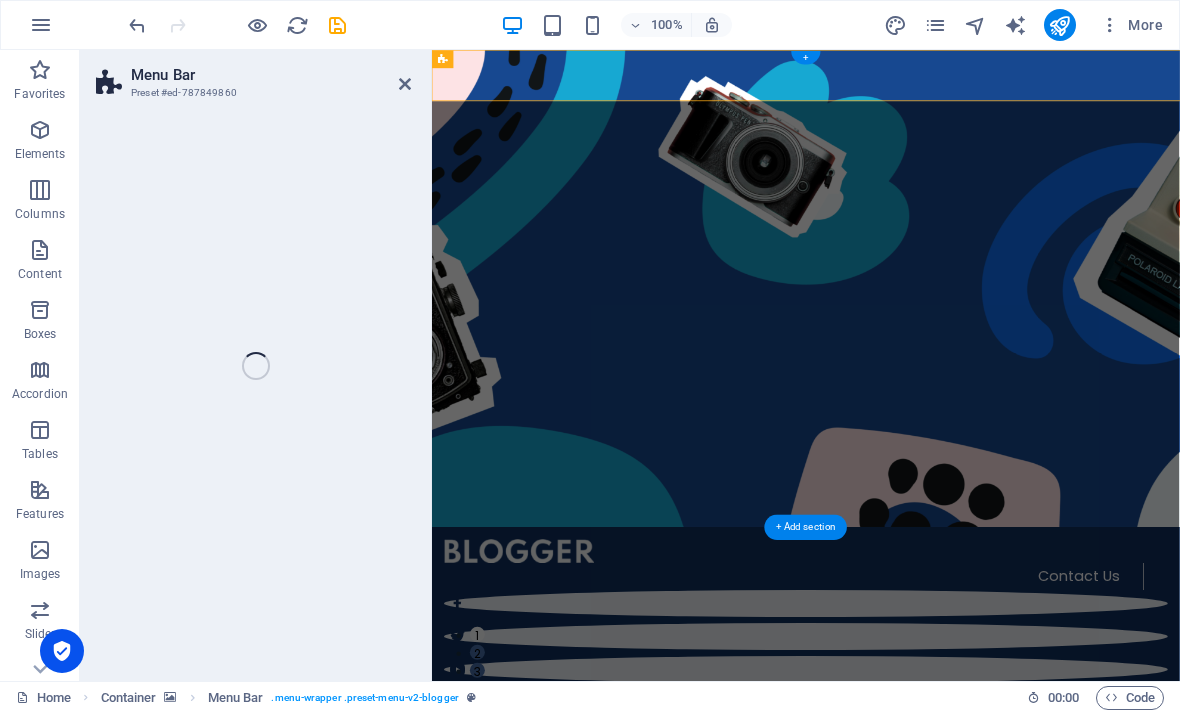 select on "%" 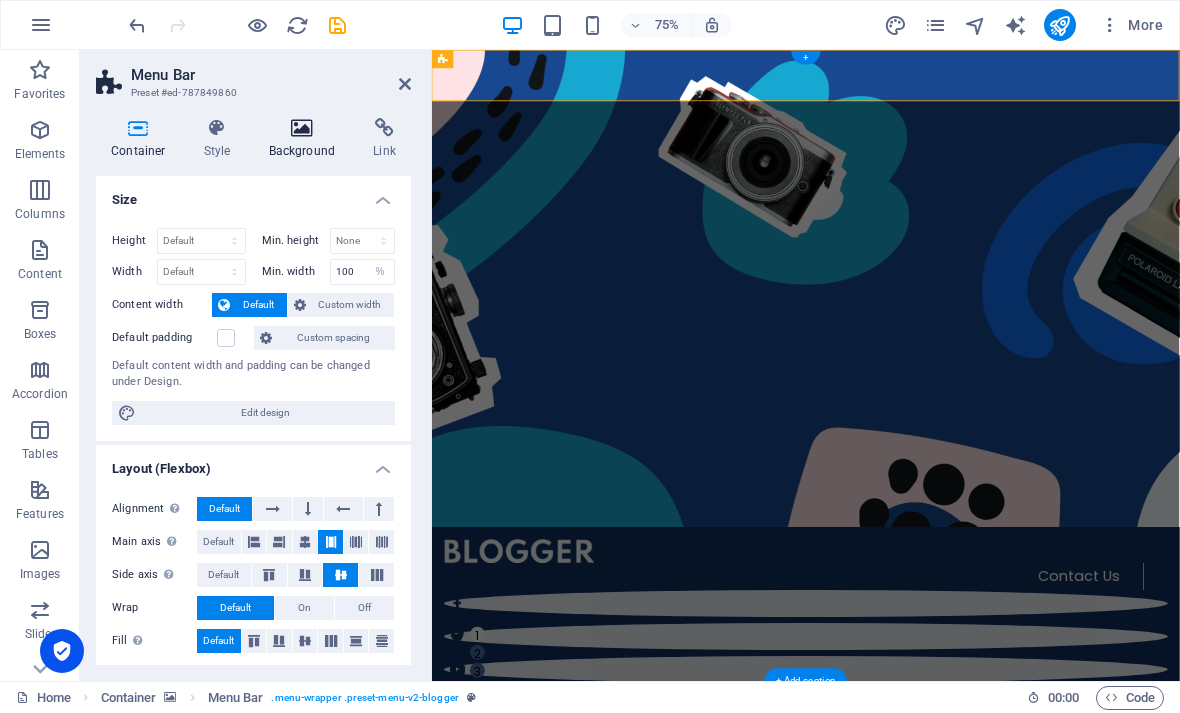click on "Background" at bounding box center [306, 139] 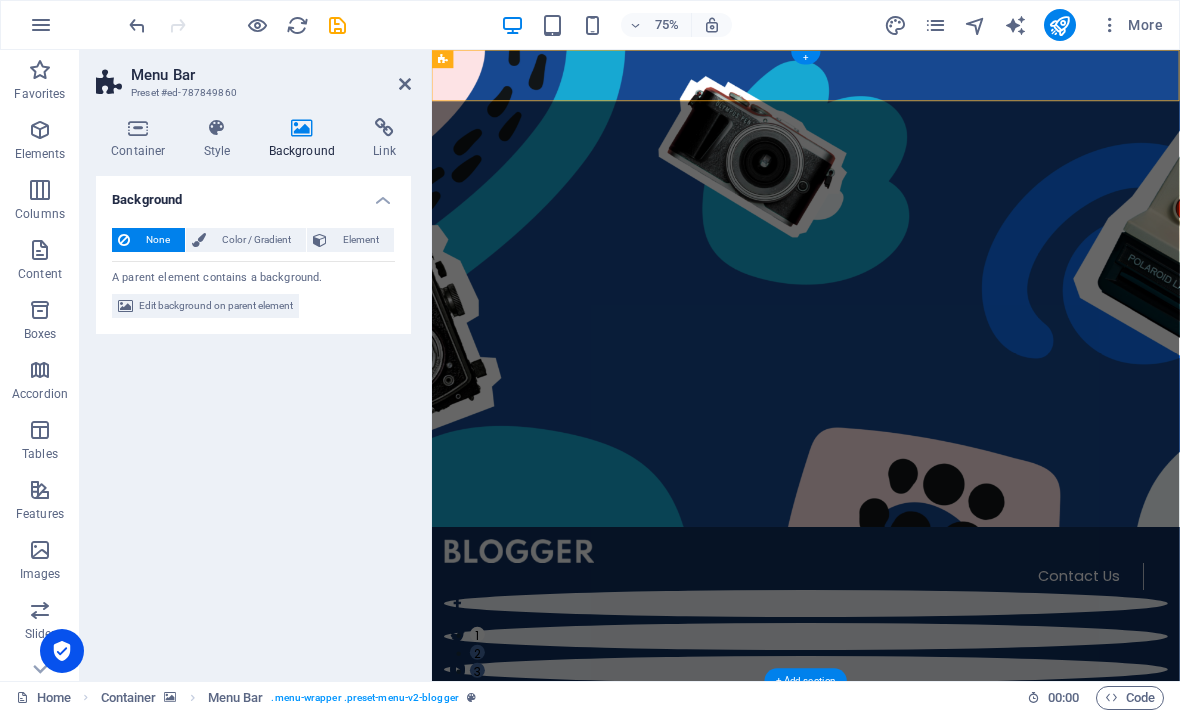 click on "None Color / Gradient Element Stretch background to full-width Color overlay Places an overlay over the background to colorize it Parallax 0 % Image Image slider Map Video YouTube Vimeo HTML Color Gradient Color A parent element contains a background. Edit background on parent element" at bounding box center [253, 273] 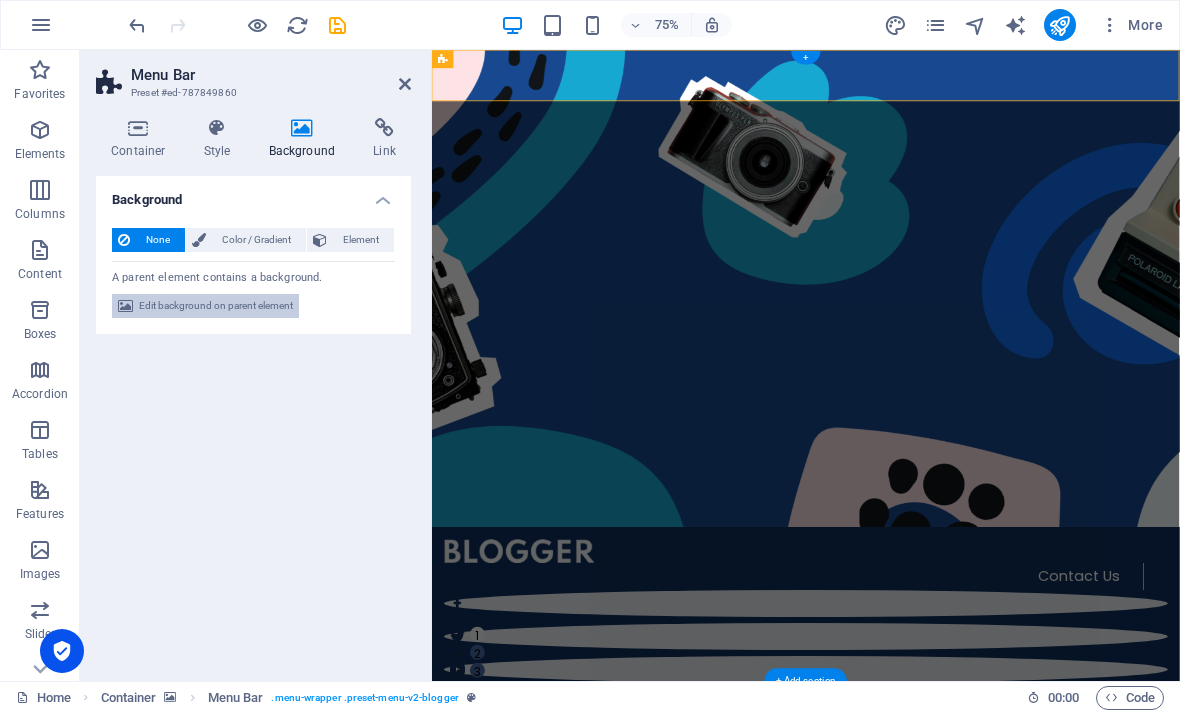 click on "Edit background on parent element" at bounding box center [216, 306] 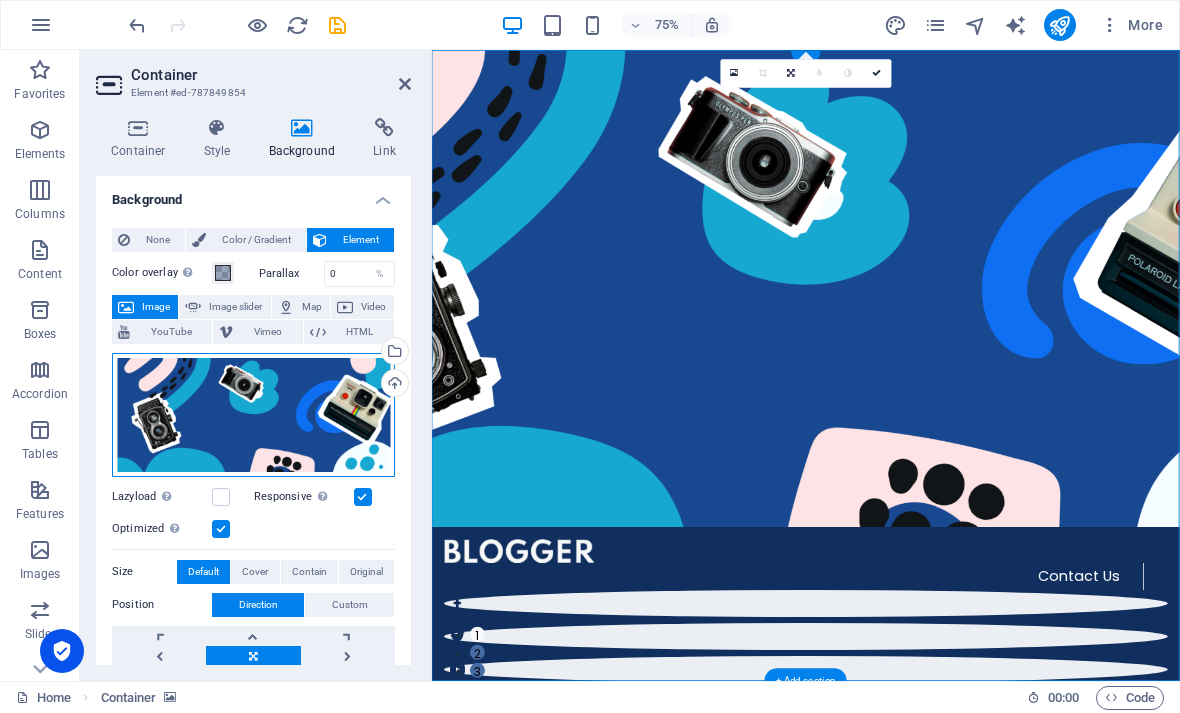 click on "Drag files here, click to choose files or select files from Files or our free stock photos & videos" at bounding box center (253, 415) 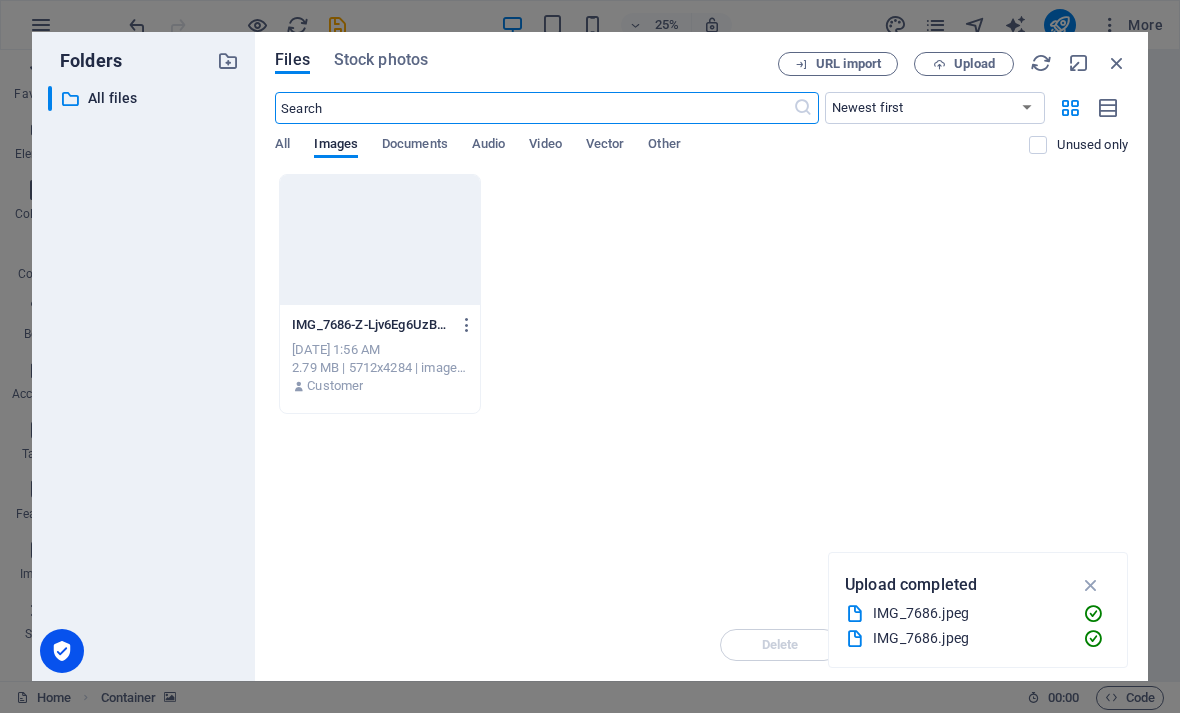 click at bounding box center [380, 240] 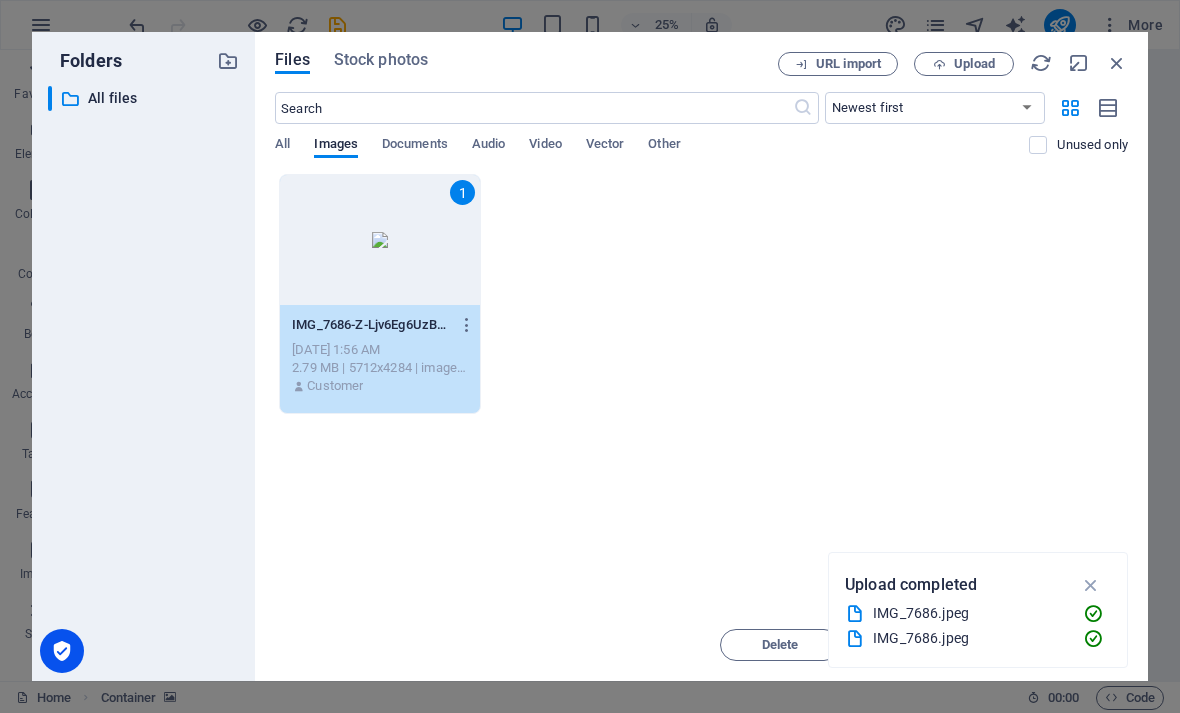 click on "1" at bounding box center [380, 240] 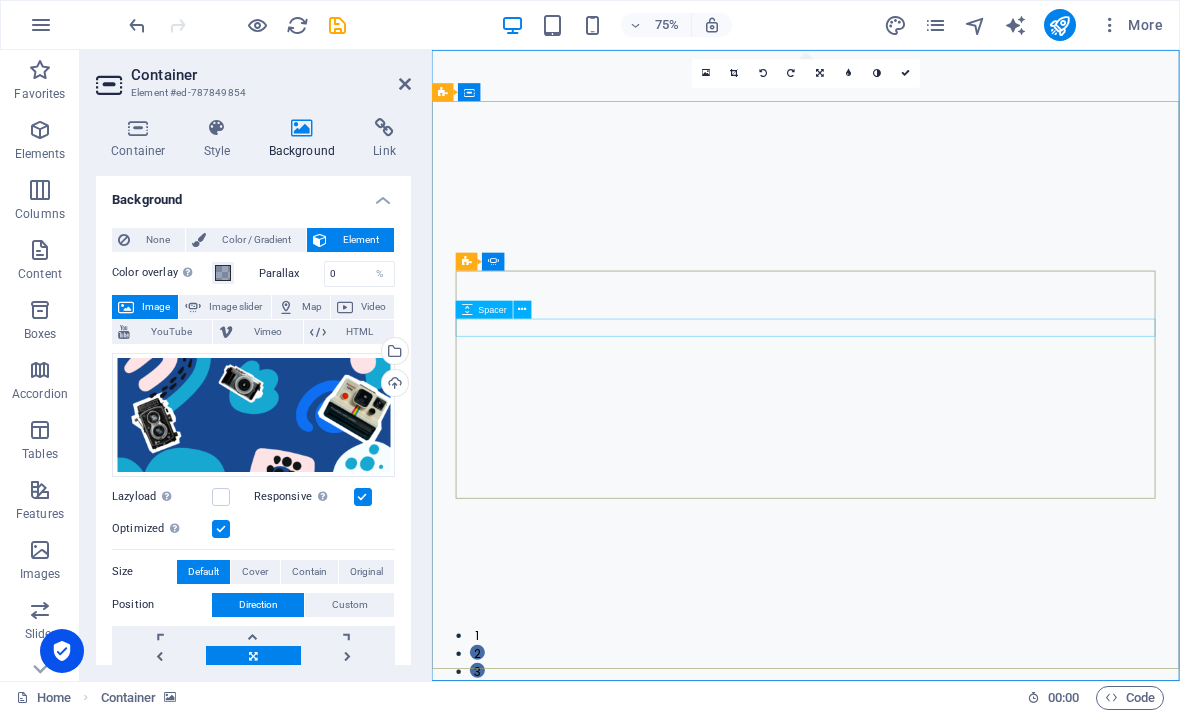 click at bounding box center [-3, 1659] 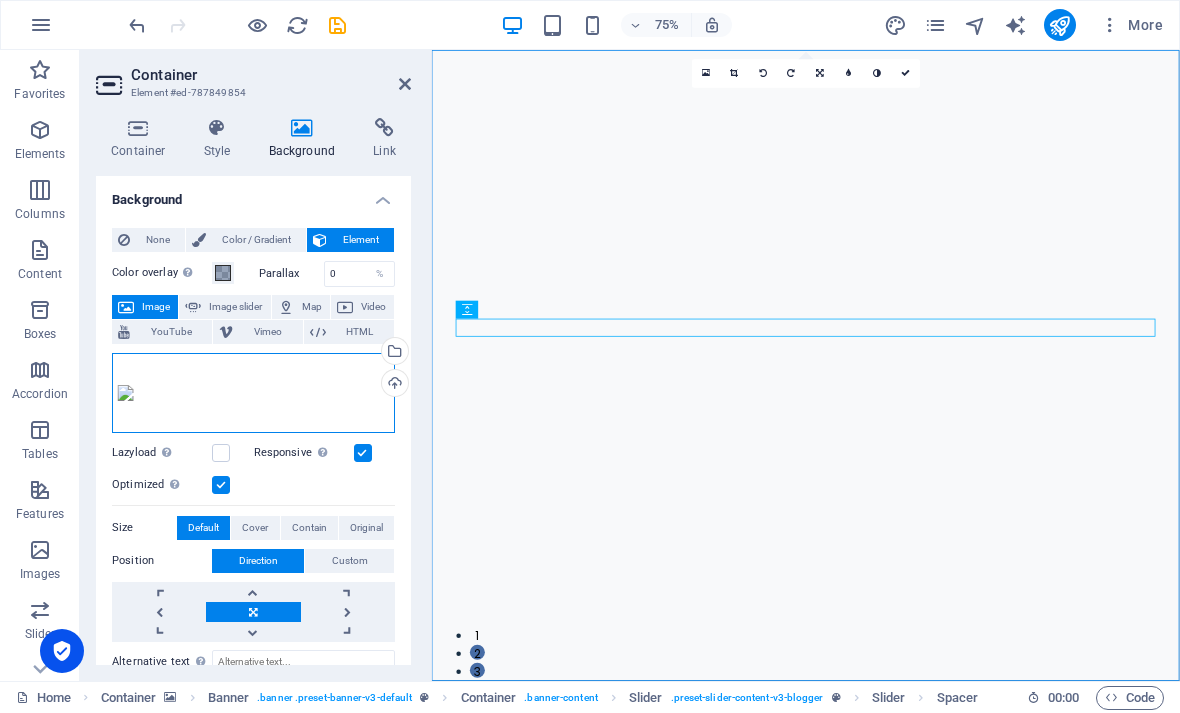 click on "Drag files here, click to choose files or select files from Files or our free stock photos & videos" at bounding box center (253, 393) 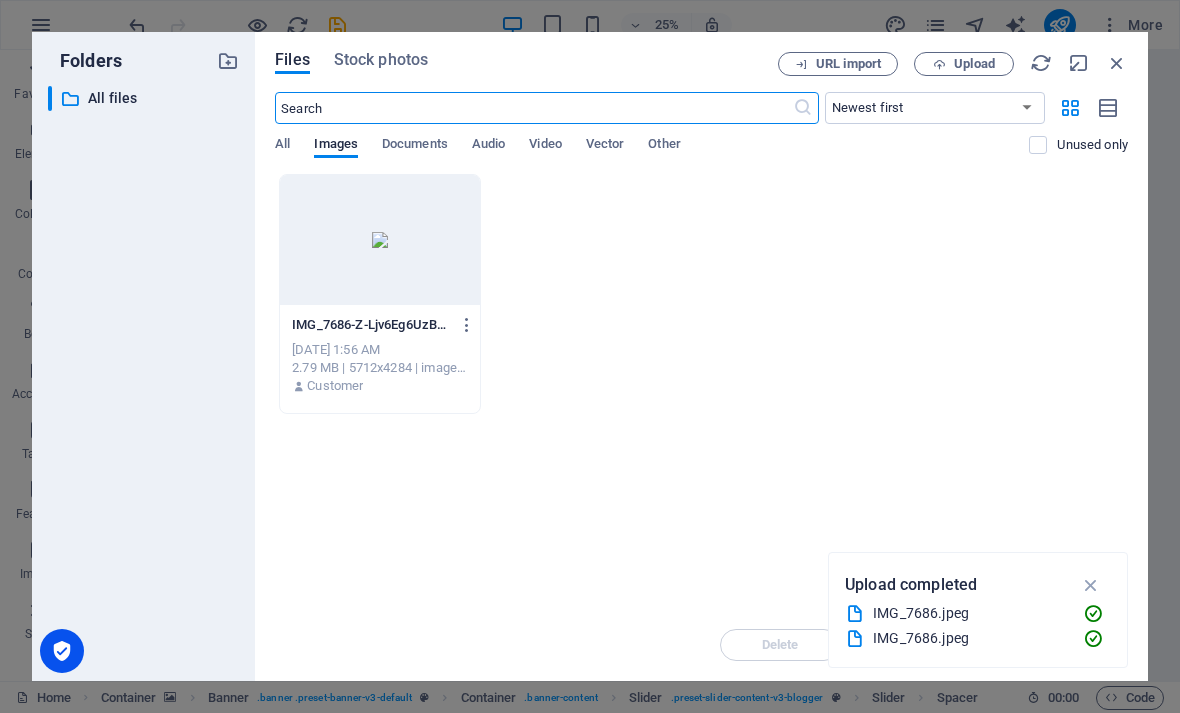 click on "IMG_7686.jpeg" at bounding box center [970, 613] 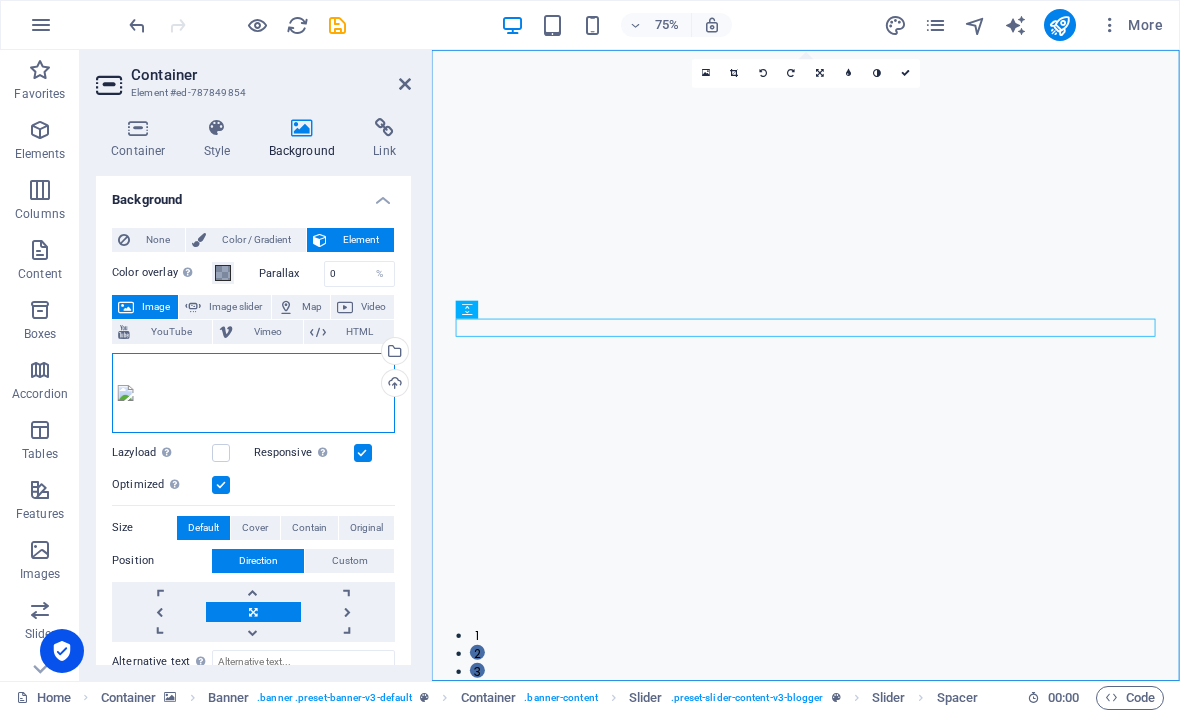 click on "Drag files here, click to choose files or select files from Files or our free stock photos & videos" at bounding box center (253, 393) 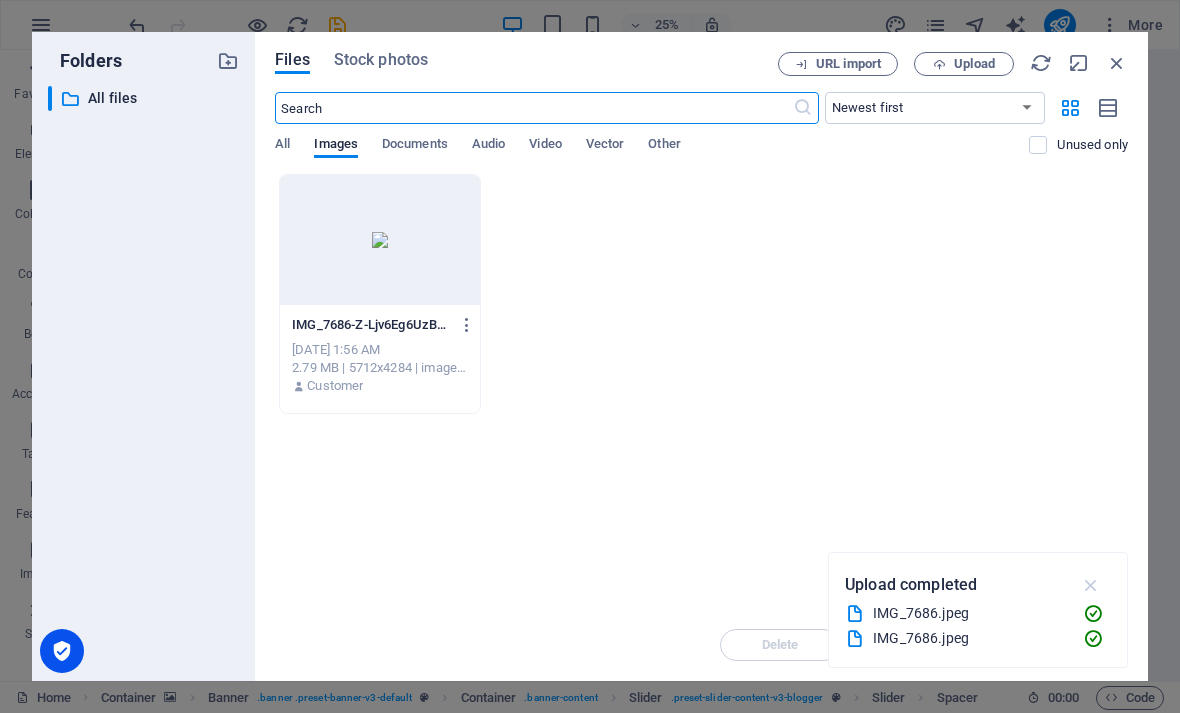 click at bounding box center (1091, 585) 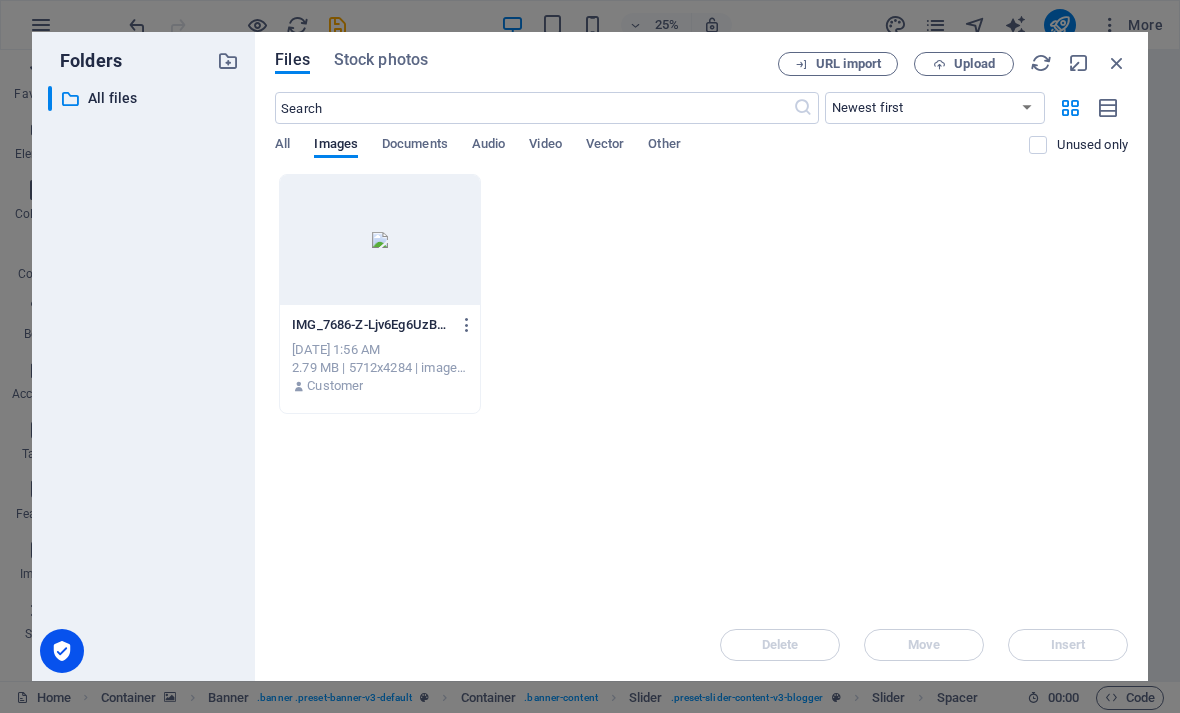 click at bounding box center (380, 240) 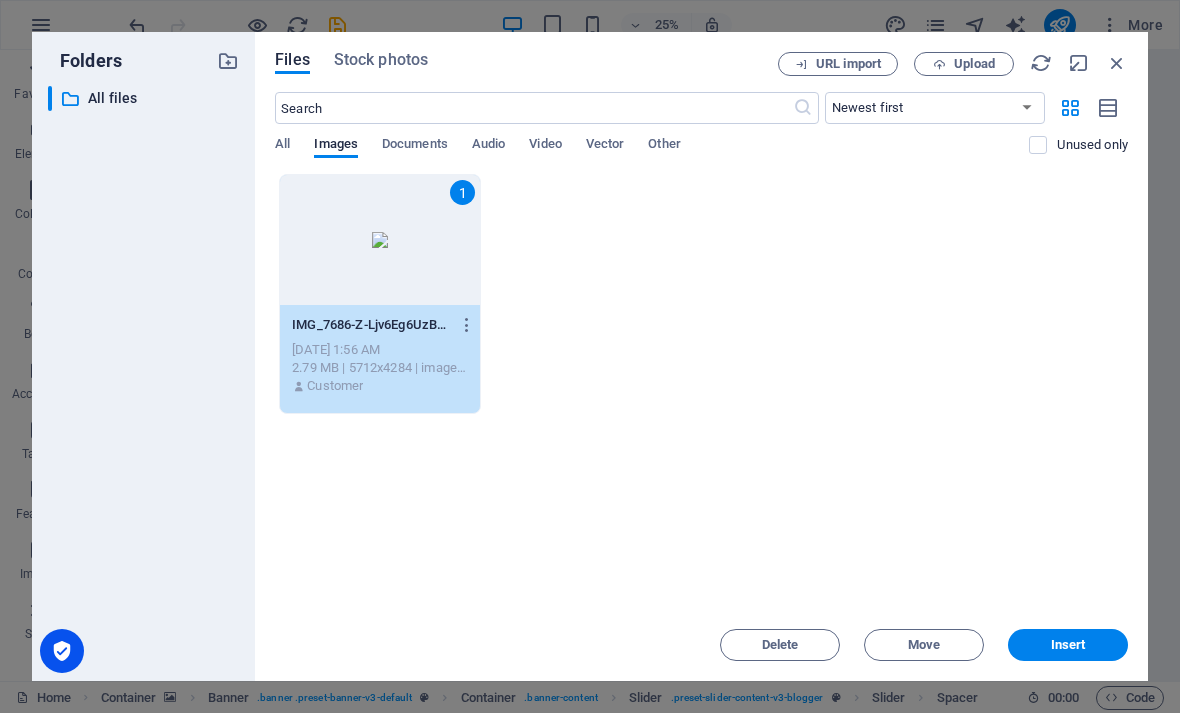 click on "1 IMG_7686-Z-Ljv6Eg6UzBS84Pcz1-Vg.jpeg IMG_7686-Z-Ljv6Eg6UzBS84Pcz1-Vg.jpeg [DATE] 1:56 AM 2.79 MB | 5712x4284 | image/jpeg Customer" at bounding box center [701, 294] 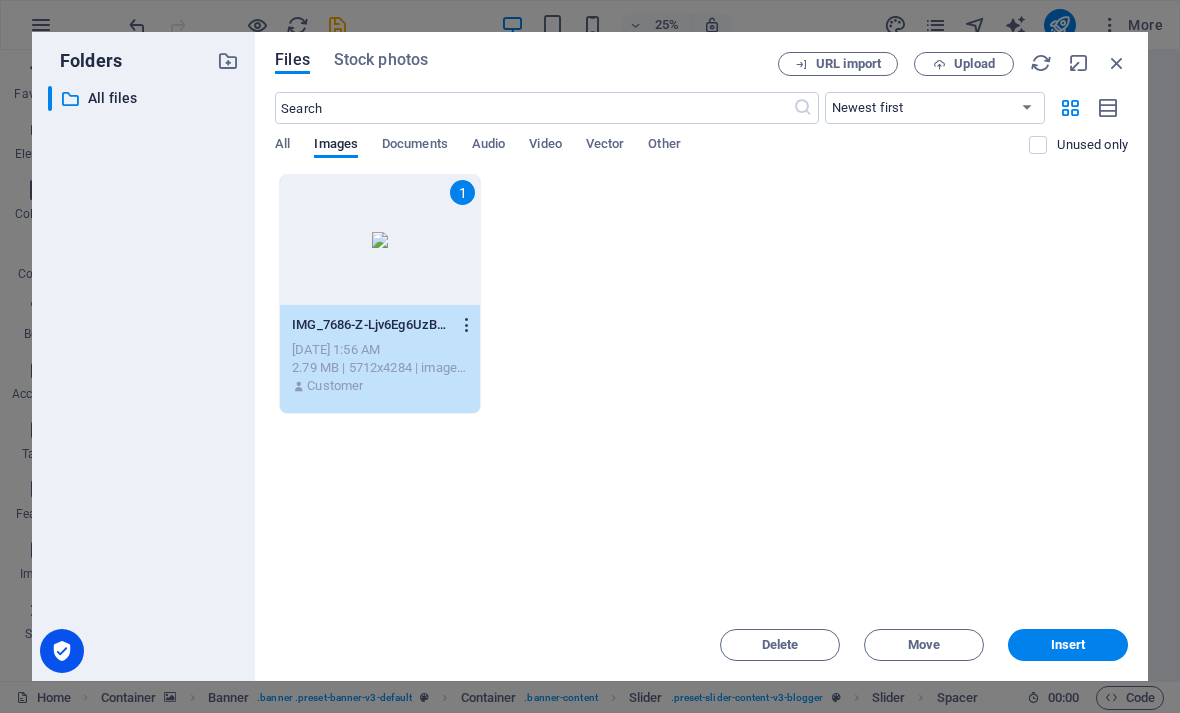 click at bounding box center (463, 325) 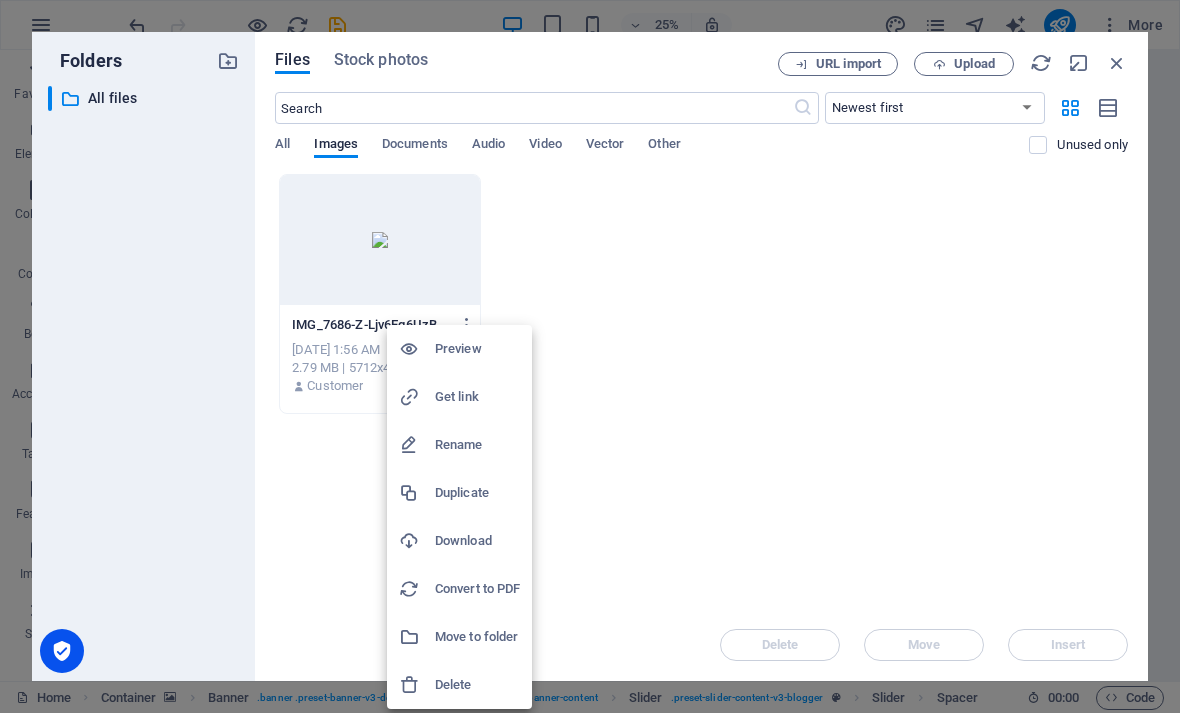 click on "Preview" at bounding box center (477, 349) 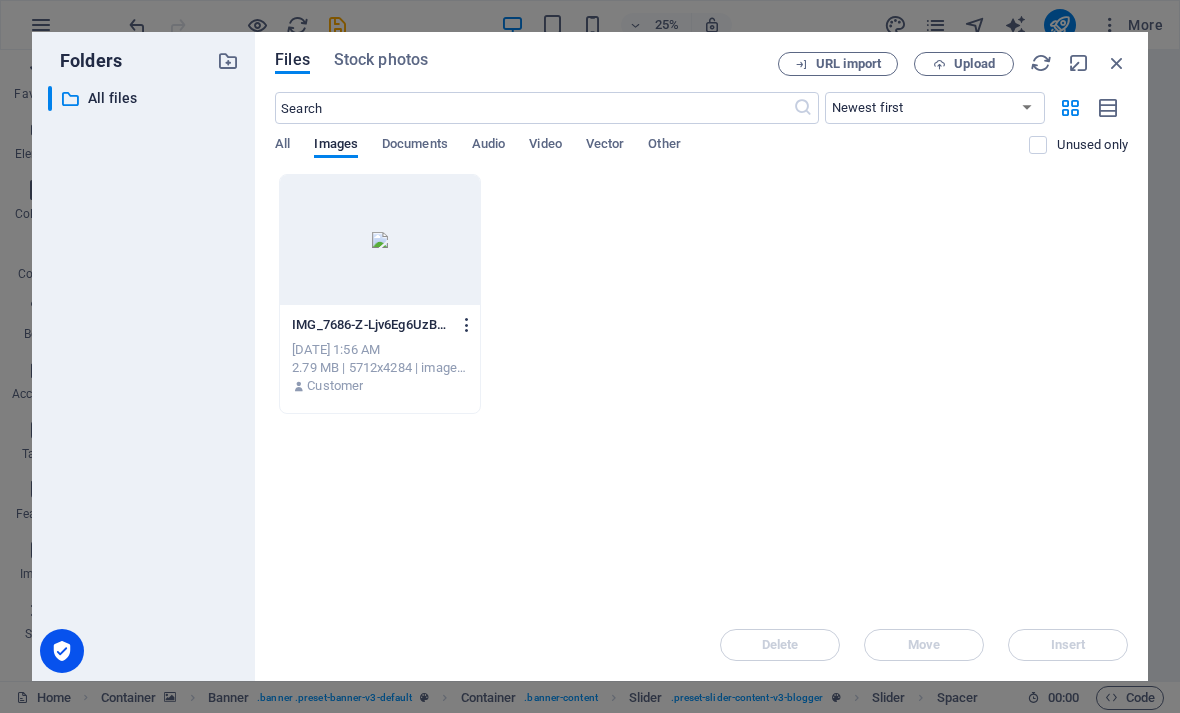 click at bounding box center [467, 325] 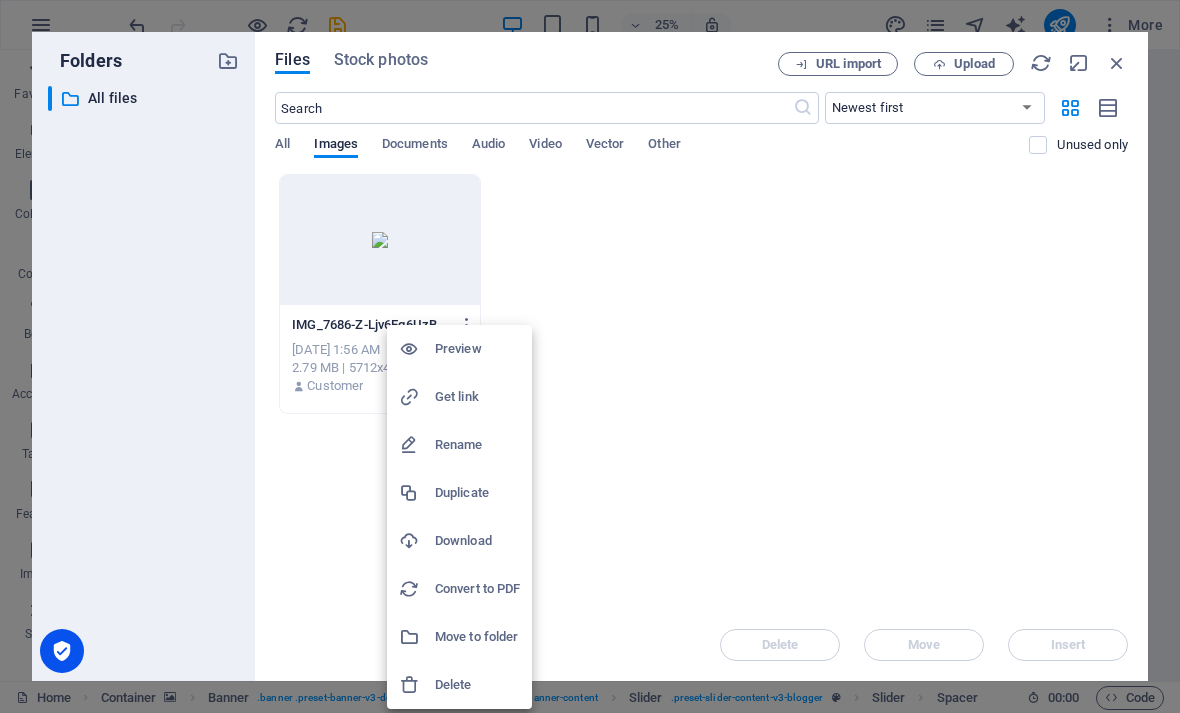 click at bounding box center (590, 356) 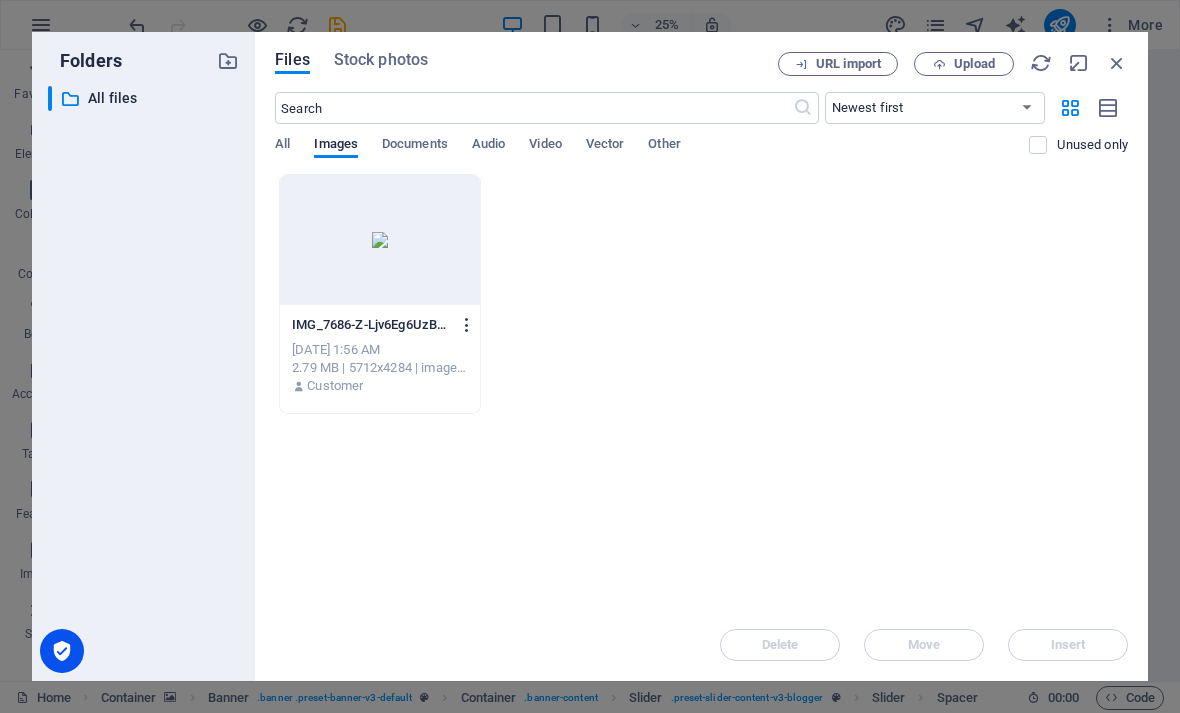 click at bounding box center (467, 325) 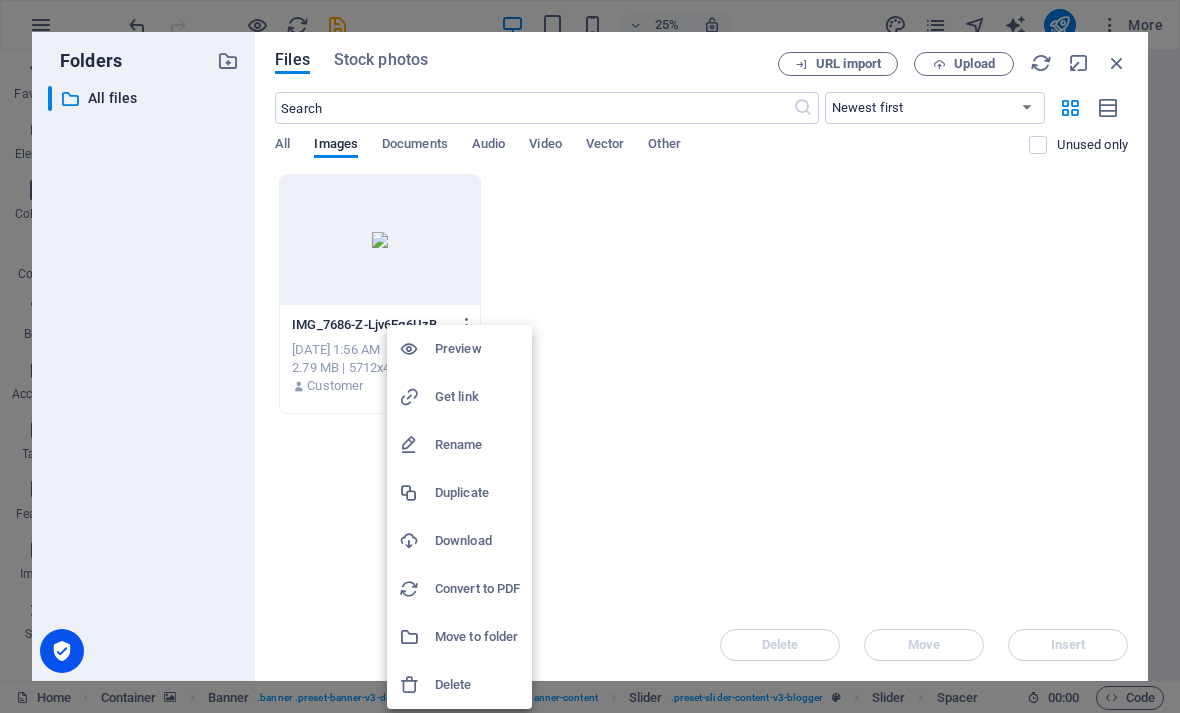 click on "Delete" at bounding box center [477, 685] 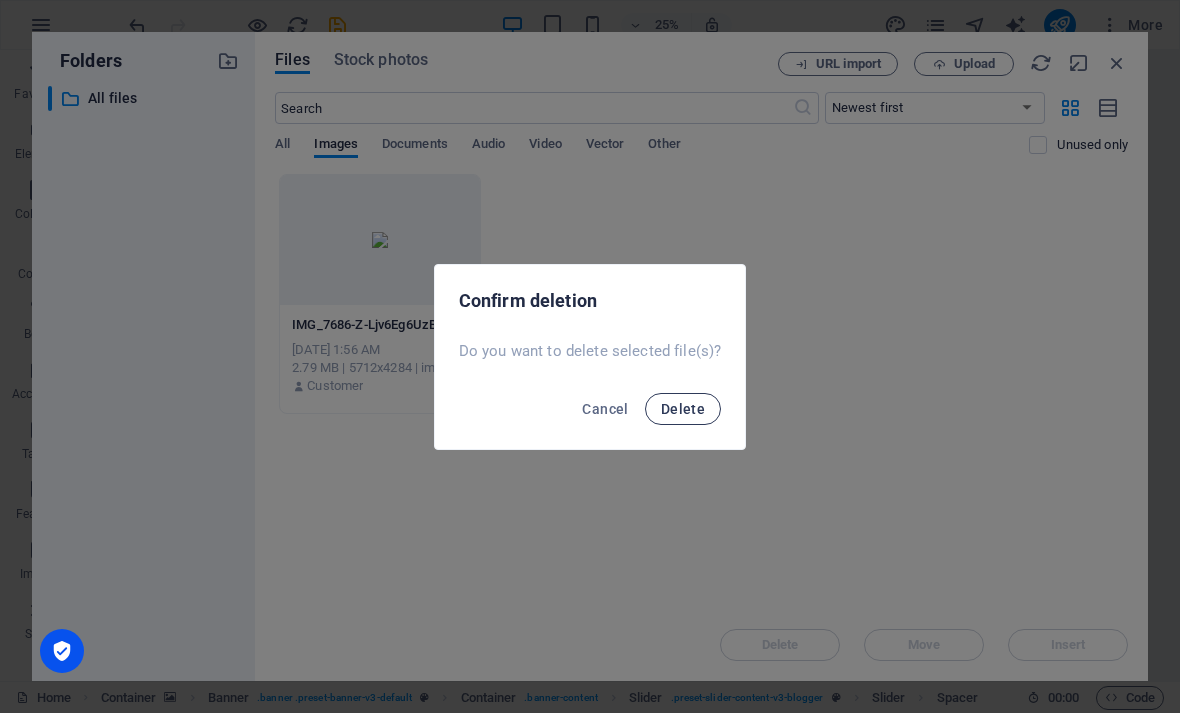click on "Delete" at bounding box center [683, 409] 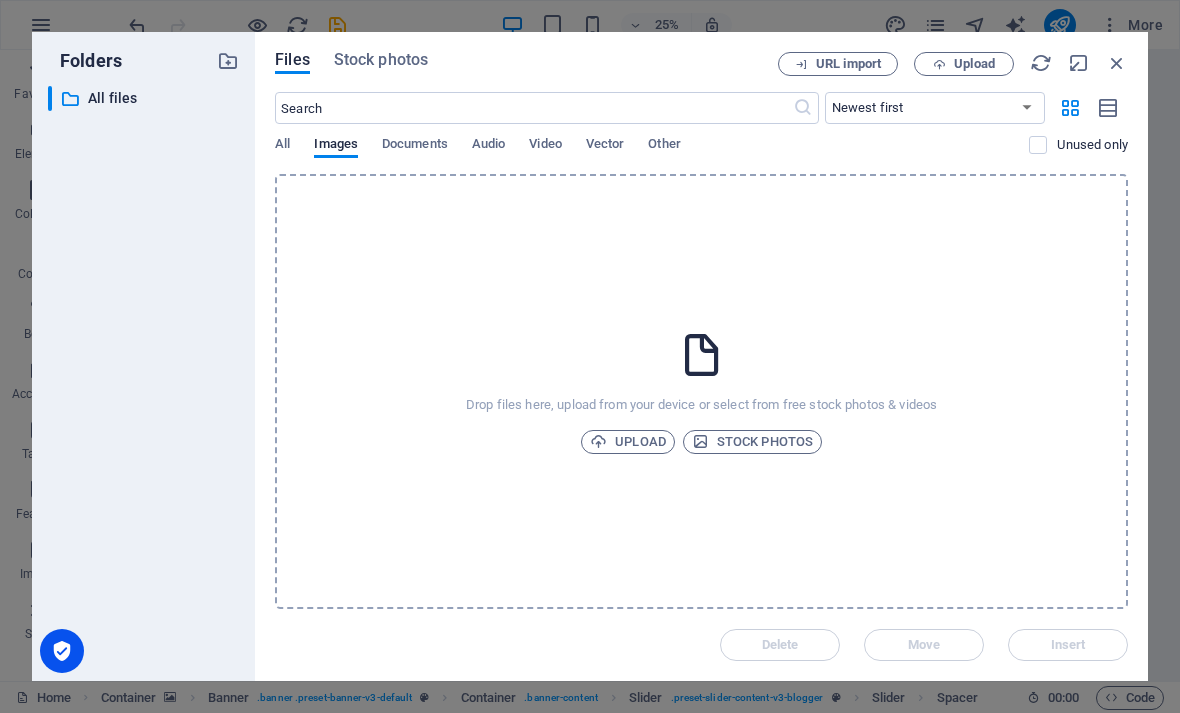 click on "Drop files here, upload from your device or select from free stock photos & videos Upload Stock photos" at bounding box center [701, 391] 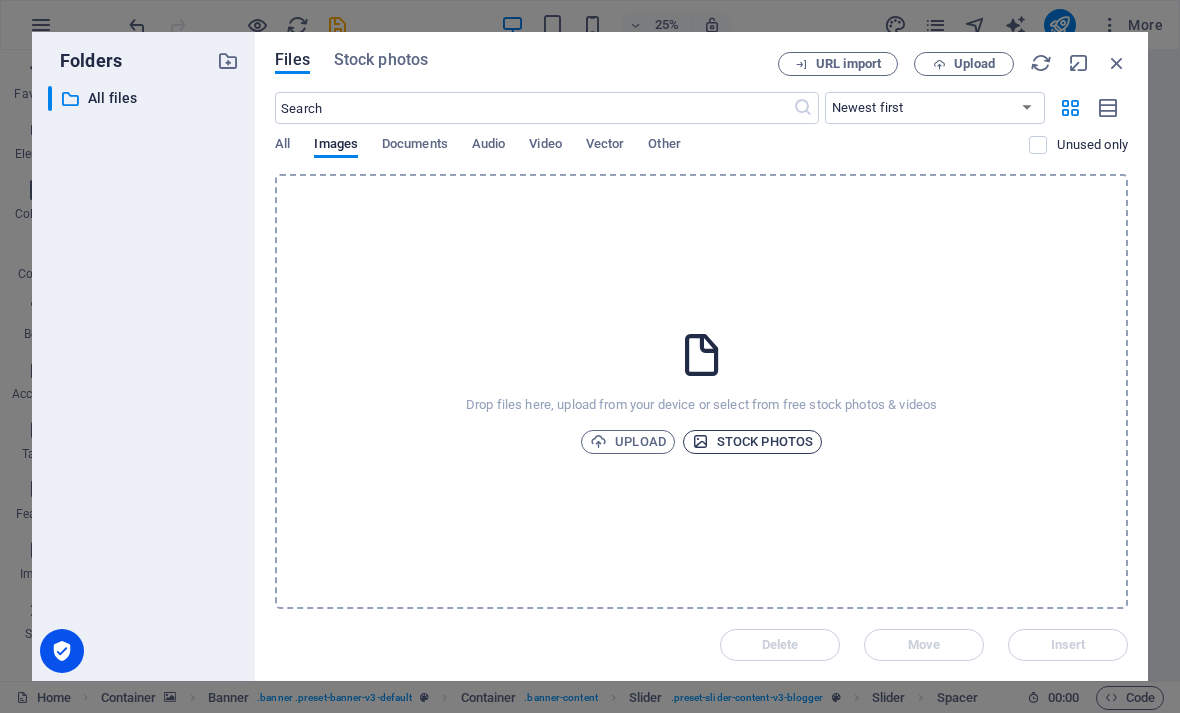 click on "Stock photos" at bounding box center [752, 442] 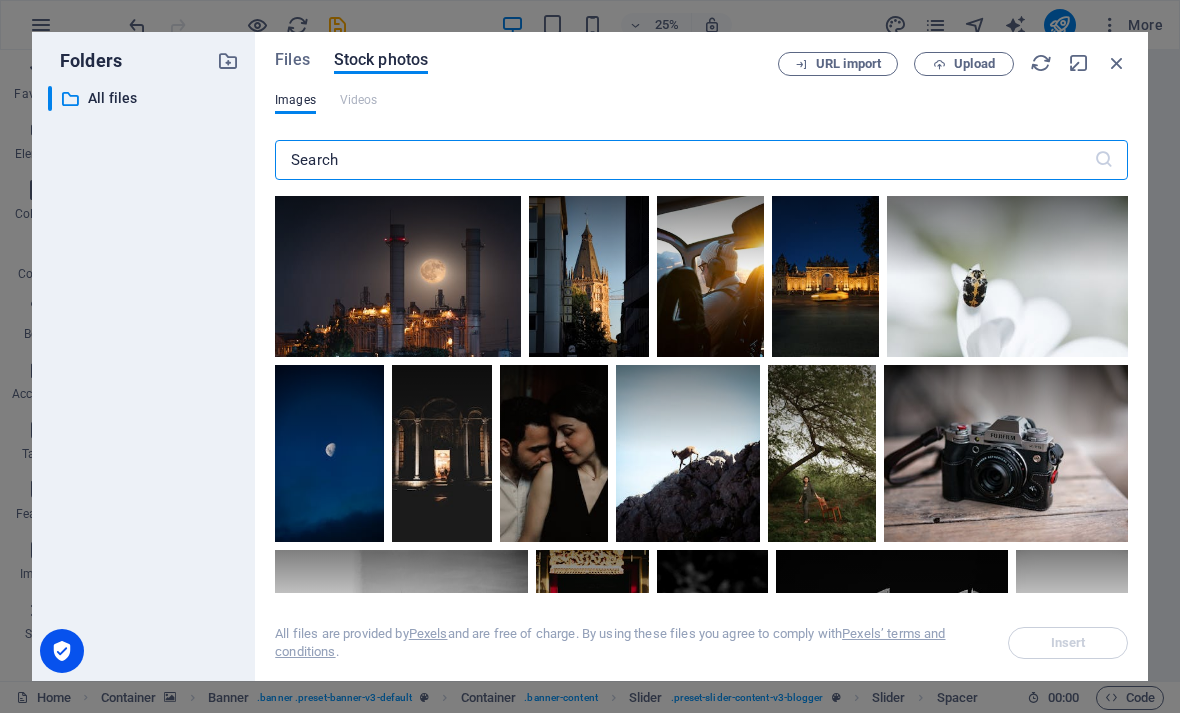 scroll, scrollTop: 0, scrollLeft: 0, axis: both 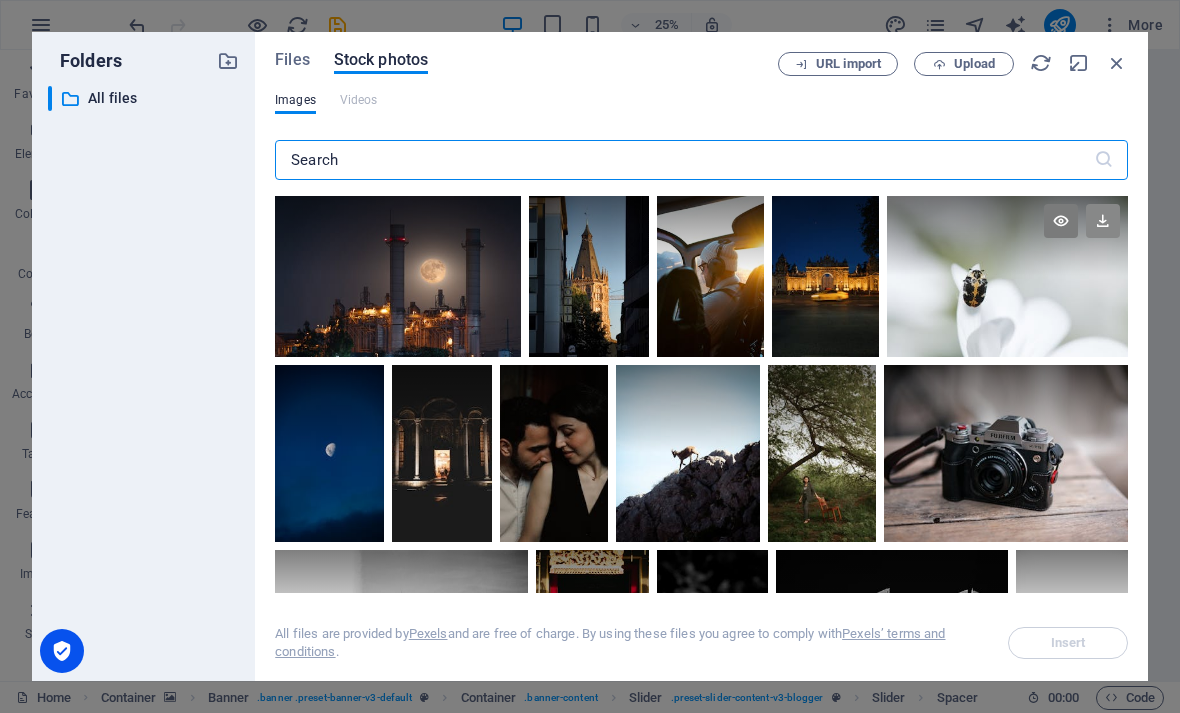 click at bounding box center (1103, 221) 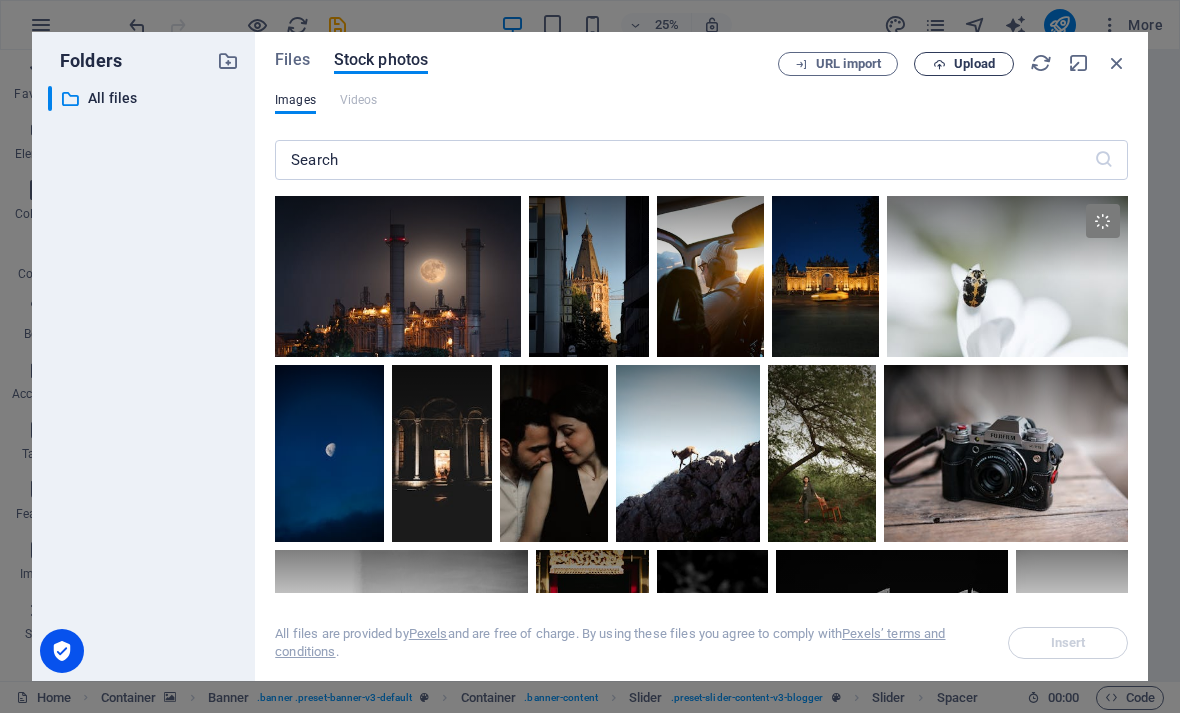 click on "Upload" at bounding box center (974, 64) 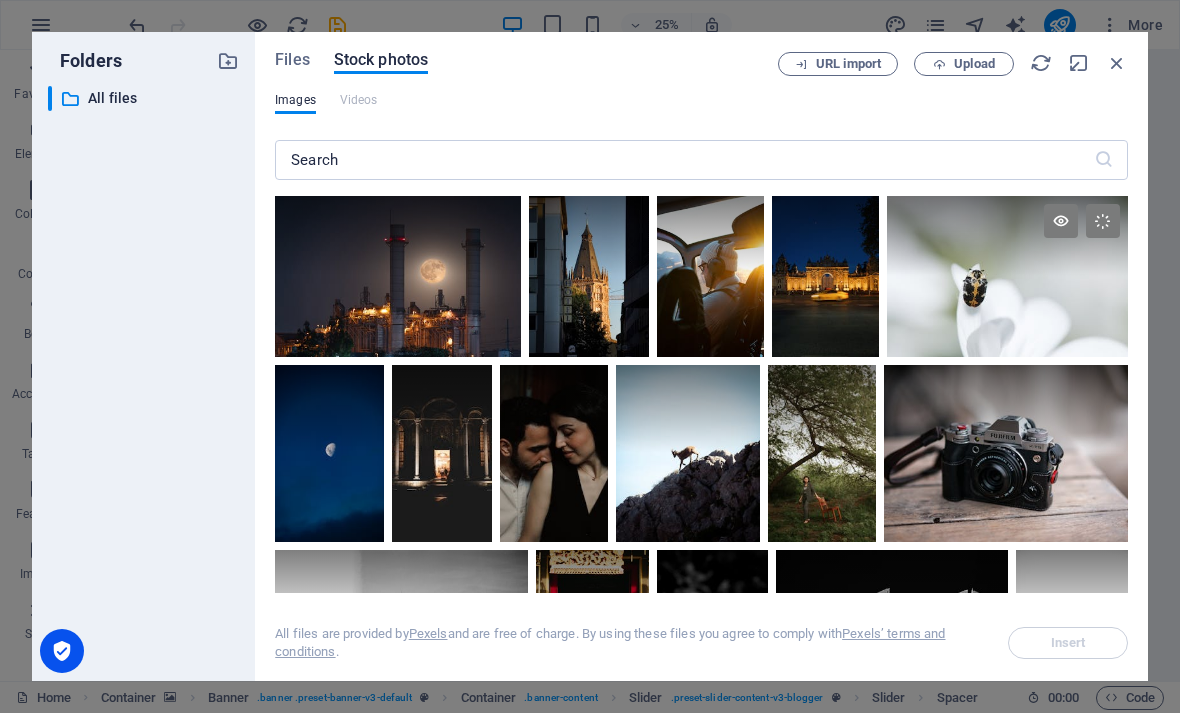 click at bounding box center (1007, 276) 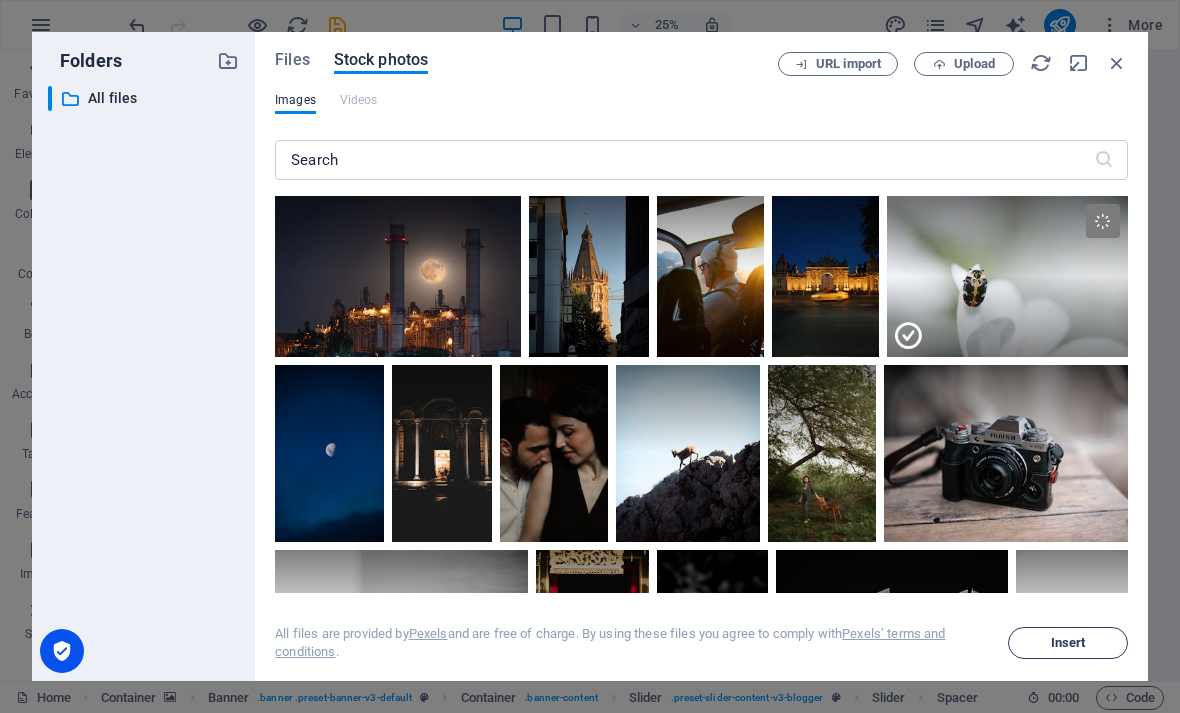 click on "Insert" at bounding box center [1068, 643] 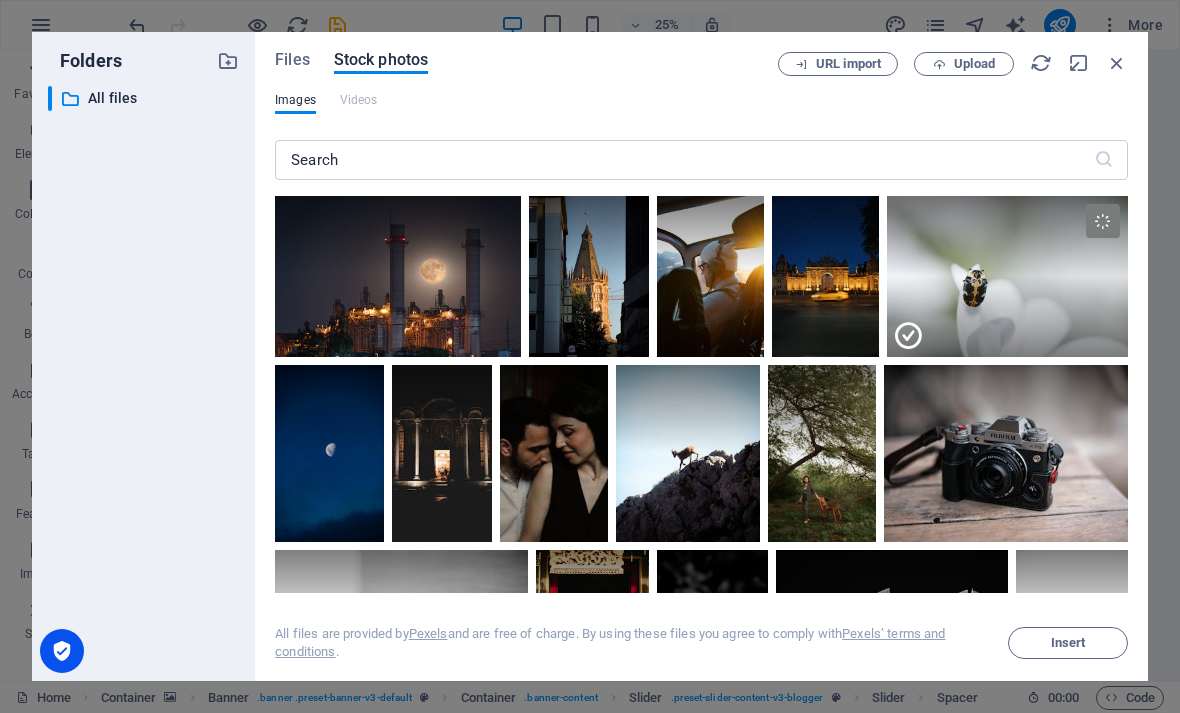 click on "All files are provided by  Pexels  and are free of charge. By using these files you agree to comply with  Pexels’ terms and conditions . Insert" at bounding box center (701, 627) 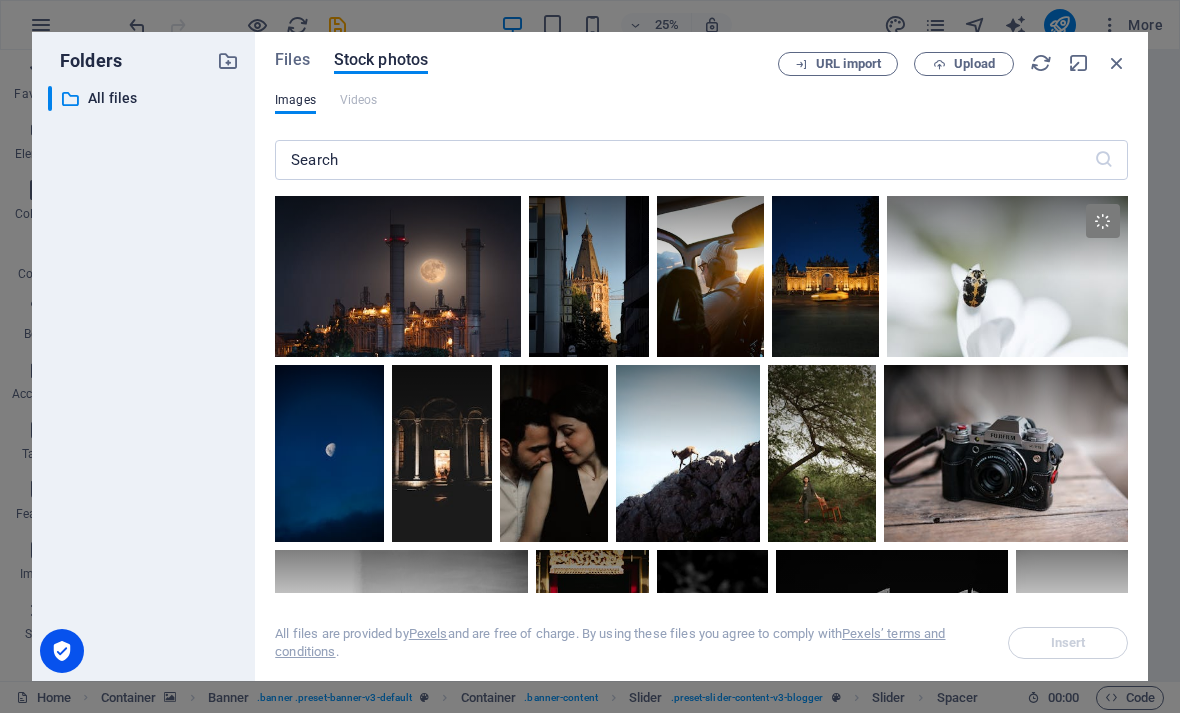 click on "Insert" at bounding box center (1068, 643) 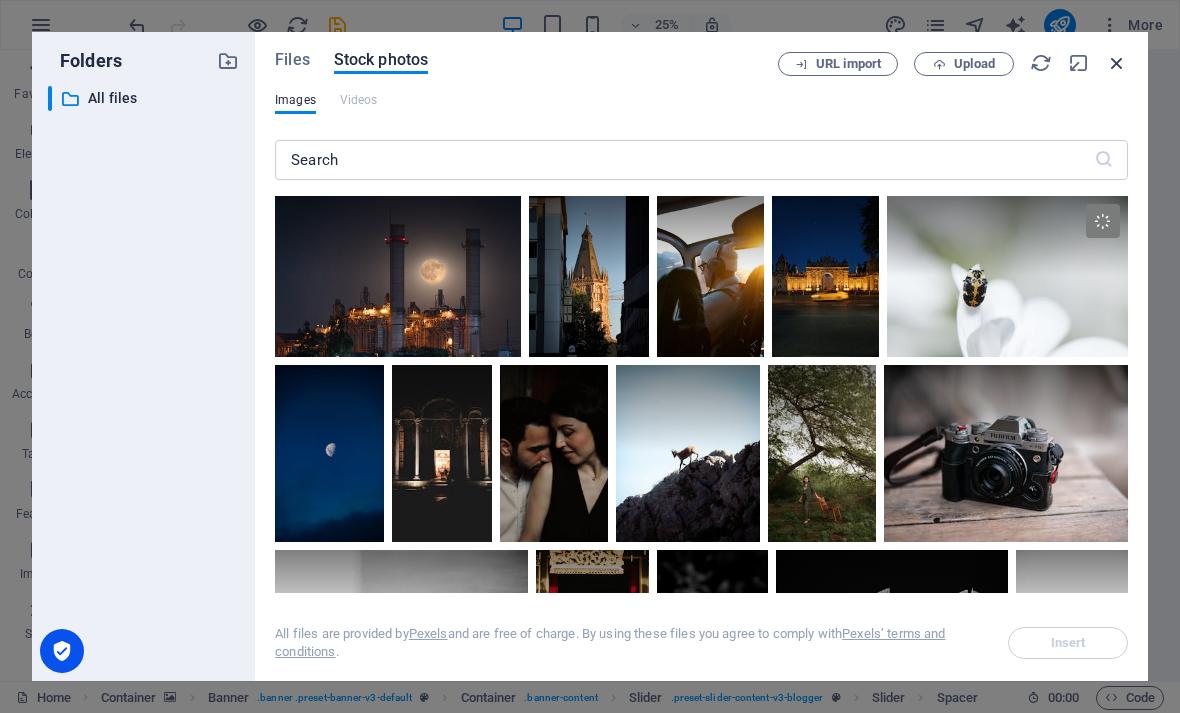 click at bounding box center (1117, 63) 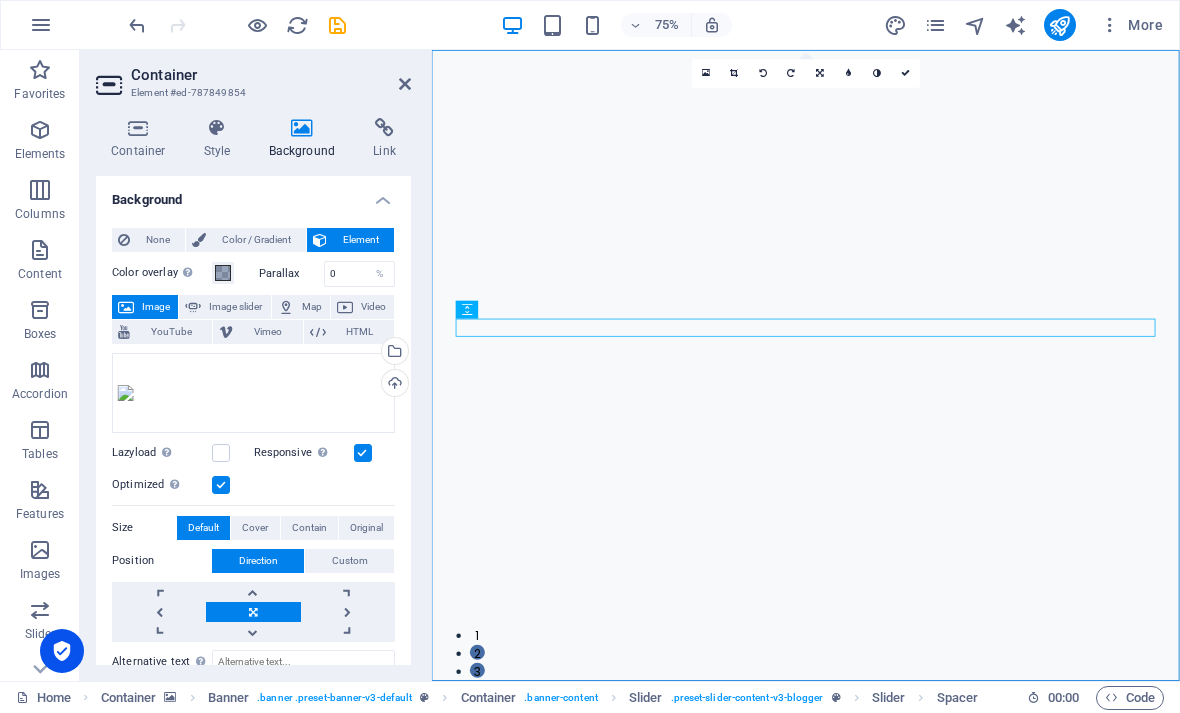 scroll, scrollTop: 0, scrollLeft: 0, axis: both 